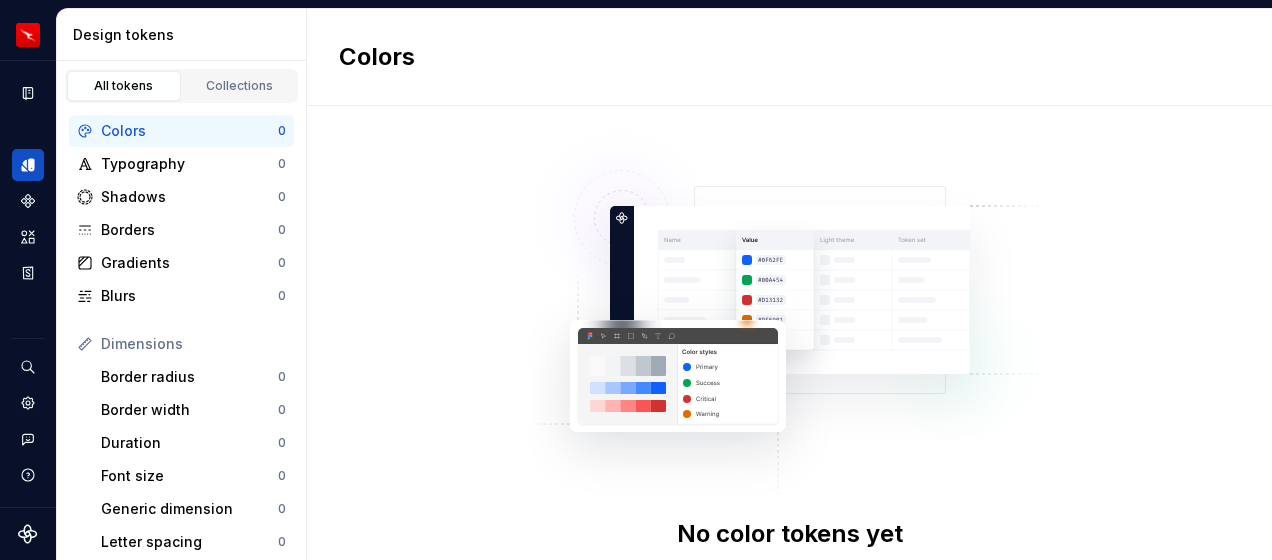 scroll, scrollTop: 0, scrollLeft: 0, axis: both 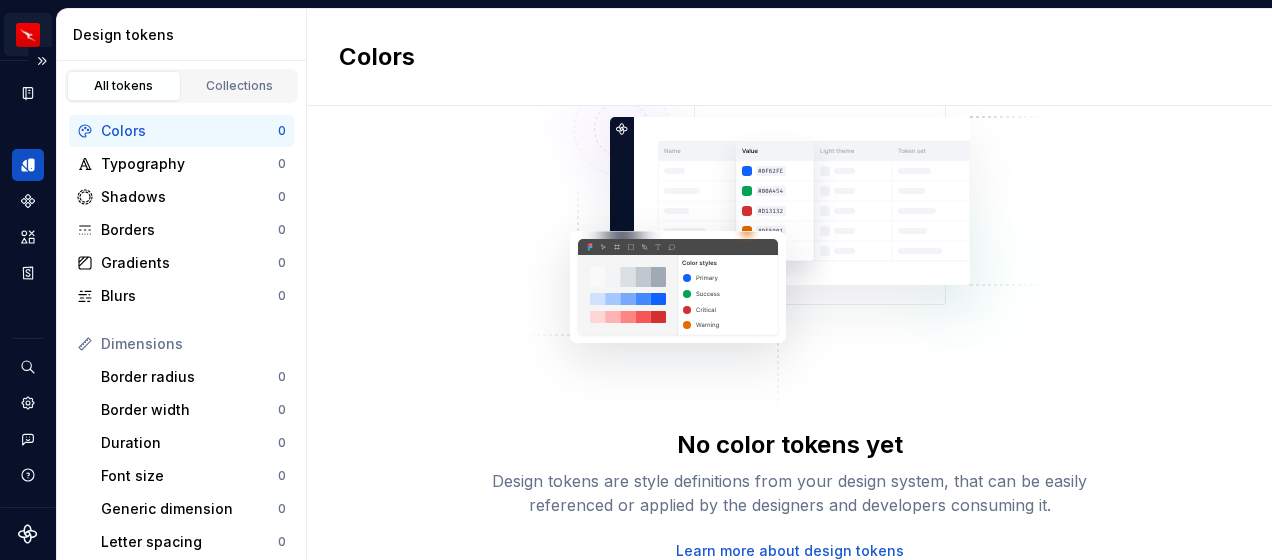 click on "Brand A Design system data Design tokens All tokens Collections Colors 0 Typography 0 Shadows 0 Borders 0 Gradients 0 Blurs 0 Dimensions Border radius 0 Border width 0 Duration 0 Font size 0 Generic dimension 0 Letter spacing 0 Line height 0 Opacity 0 Paragraph spacing 0 Size 0 Space 0 Z-index 0 Options Text decoration 0 Text case 0 Visibility 0 Strings Font family 0 Font weight/style 0 Generic string 0 Product copy 0 Colors No color tokens yet Design tokens are style definitions from your design system, that can be easily referenced or applied by the designers and developers consuming it. Learn more about design tokens" at bounding box center [636, 280] 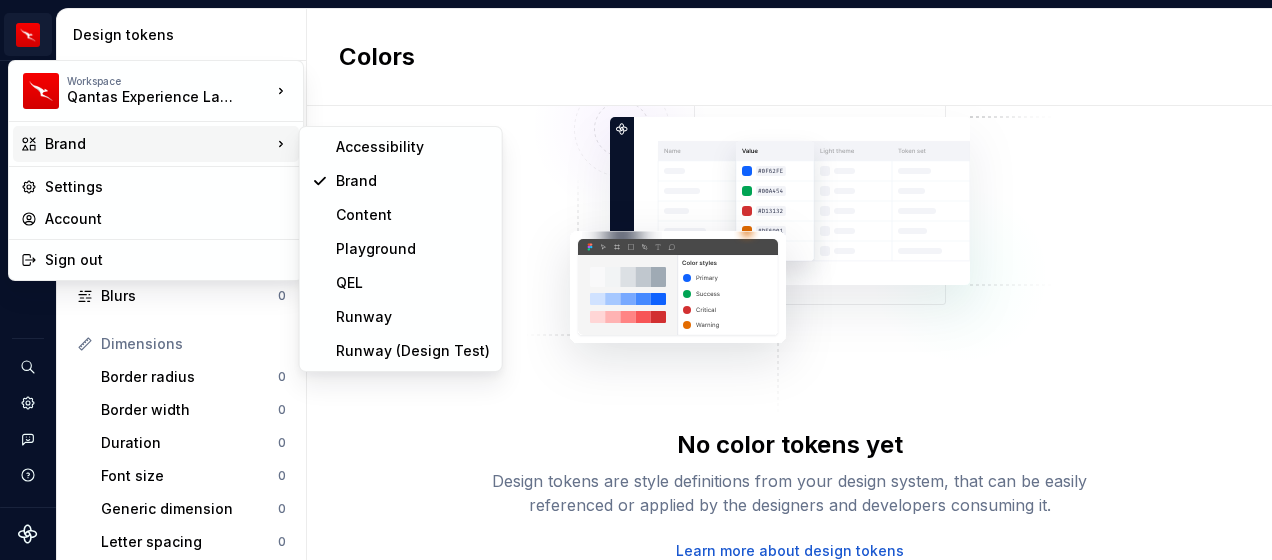 click on "Brand" at bounding box center [158, 144] 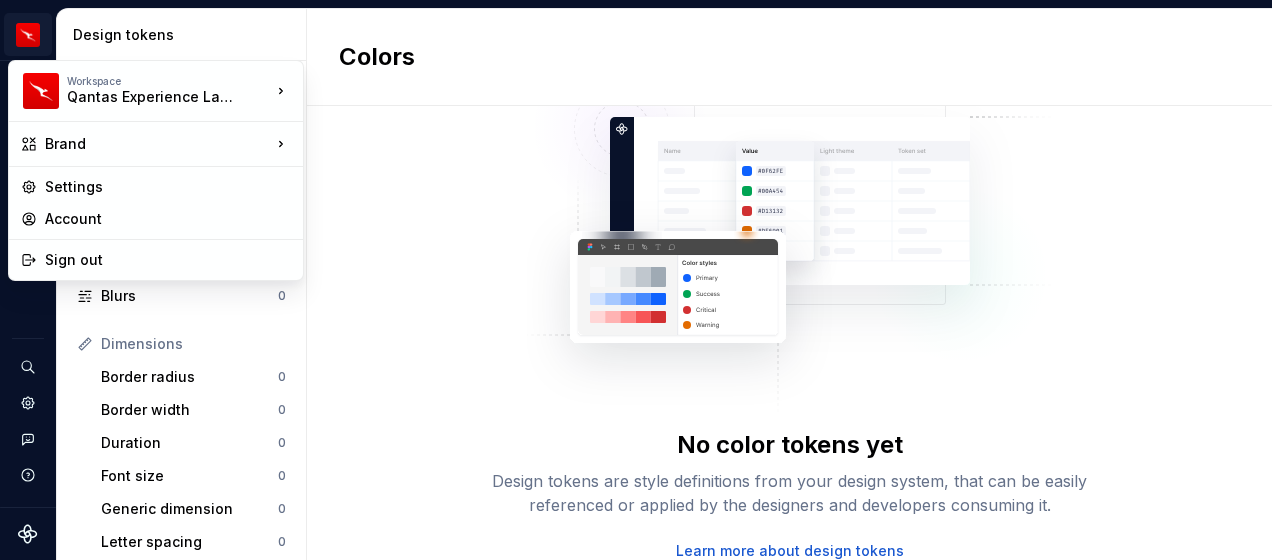 click on "Brand A Design system data Design tokens All tokens Collections Colors 0 Typography 0 Shadows 0 Borders 0 Gradients 0 Blurs 0 Dimensions Border radius 0 Border width 0 Duration 0 Font size 0 Generic dimension 0 Letter spacing 0 Line height 0 Opacity 0 Paragraph spacing 0 Size 0 Space 0 Z-index 0 Options Text decoration 0 Text case 0 Visibility 0 Strings Font family 0 Font weight/style 0 Generic string 0 Product copy 0 Colors No color tokens yet Design tokens are style definitions from your design system, that can be easily referenced or applied by the designers and developers consuming it. Learn more about design tokens Workspace Qantas Experience Language Brand Settings Account Sign out" at bounding box center (636, 280) 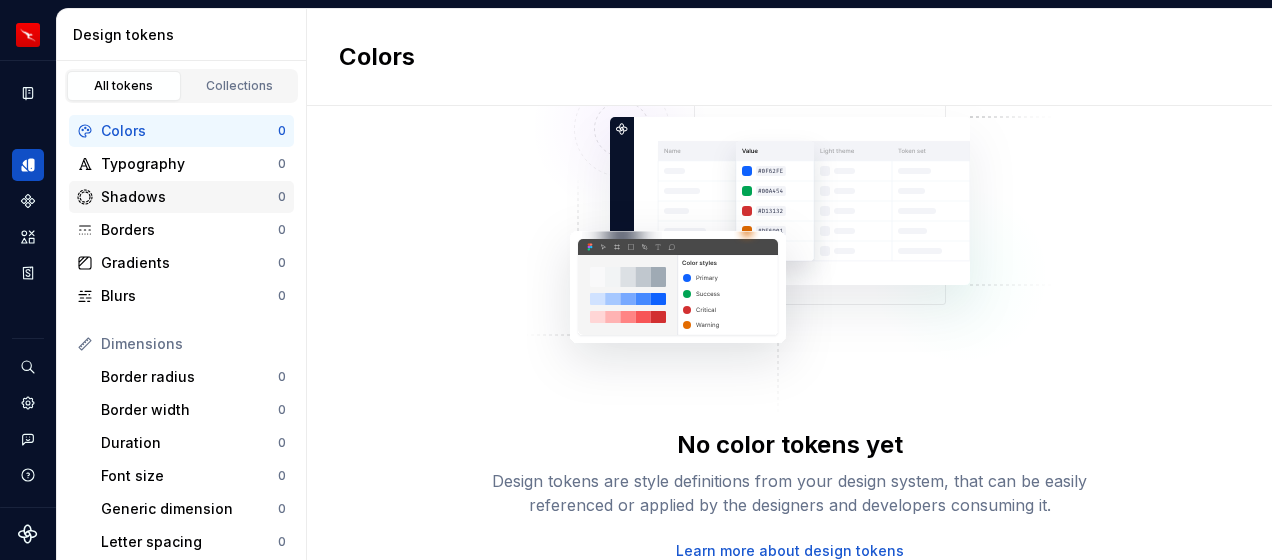 scroll, scrollTop: 1, scrollLeft: 0, axis: vertical 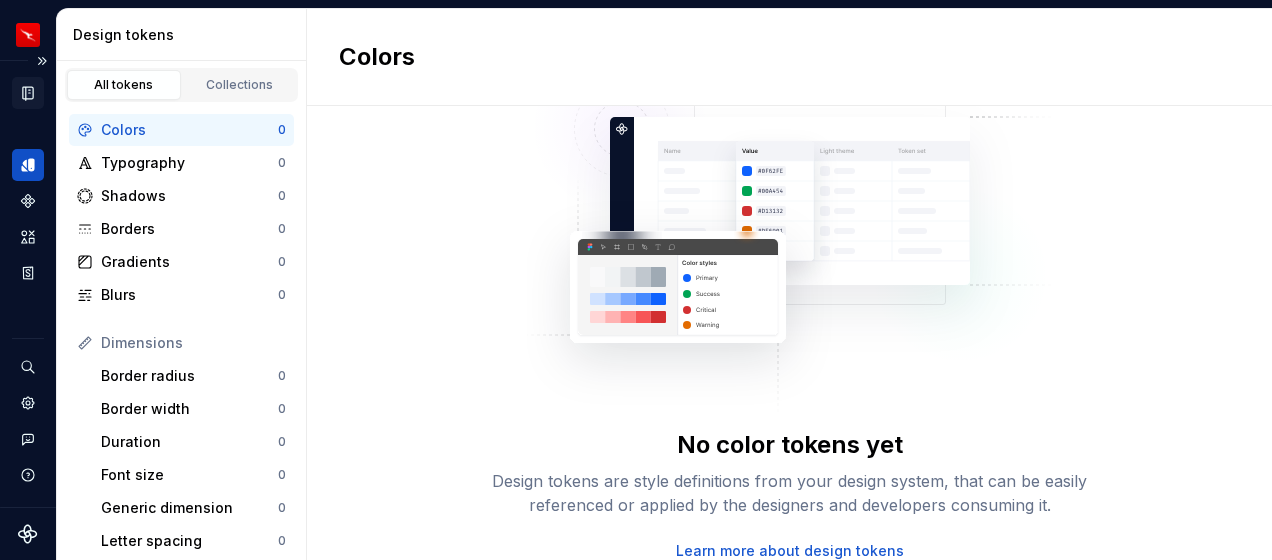 click 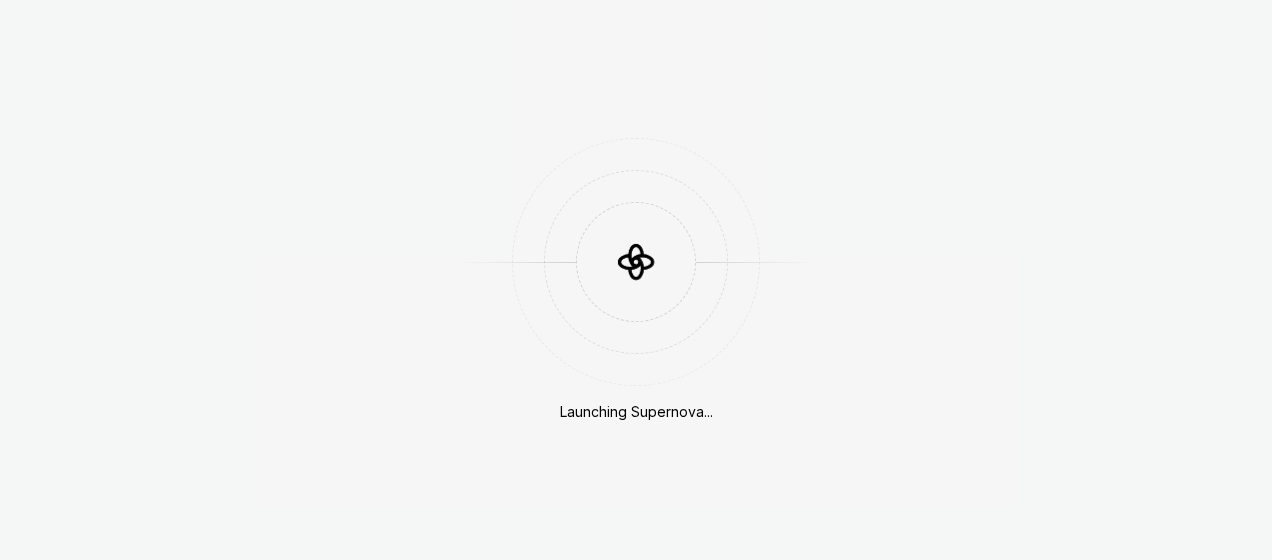 scroll, scrollTop: 0, scrollLeft: 0, axis: both 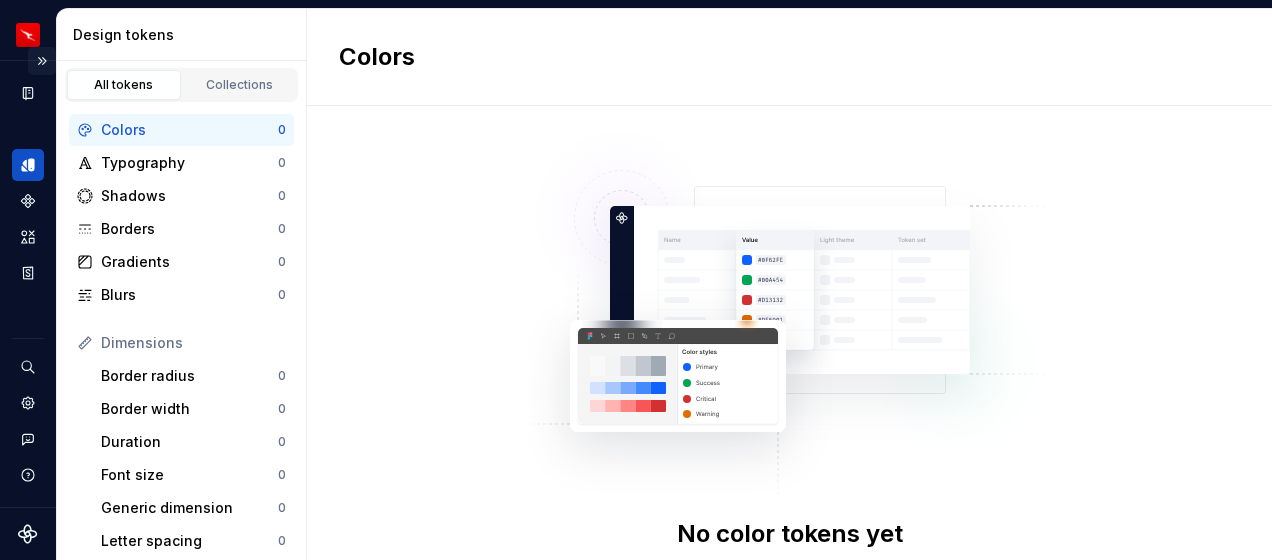 click at bounding box center [42, 61] 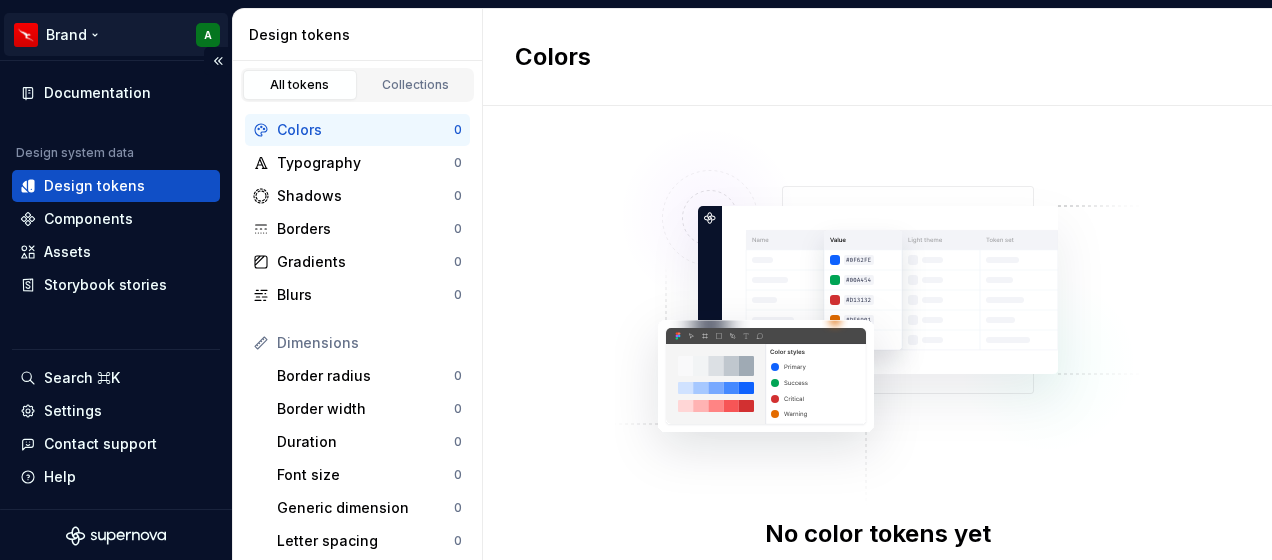 click on "Brand A Documentation Design system data Design tokens Components Assets Storybook stories Search ⌘K Settings Contact support Help Design tokens All tokens Collections Colors 0 Typography 0 Shadows 0 Borders 0 Gradients 0 Blurs 0 Dimensions Border radius 0 Border width 0 Duration 0 Font size 0 Generic dimension 0 Letter spacing 0 Line height 0 Opacity 0 Paragraph spacing 0 Size 0 Space 0 Z-index 0 Options Text decoration 0 Text case 0 Visibility 0 Strings Font family 0 Font weight/style 0 Generic string 0 Product copy 0 Colors No color tokens yet Design tokens are style definitions from your design system, that can be easily referenced or applied by the designers and developers consuming it. Learn more about design tokens" at bounding box center (636, 280) 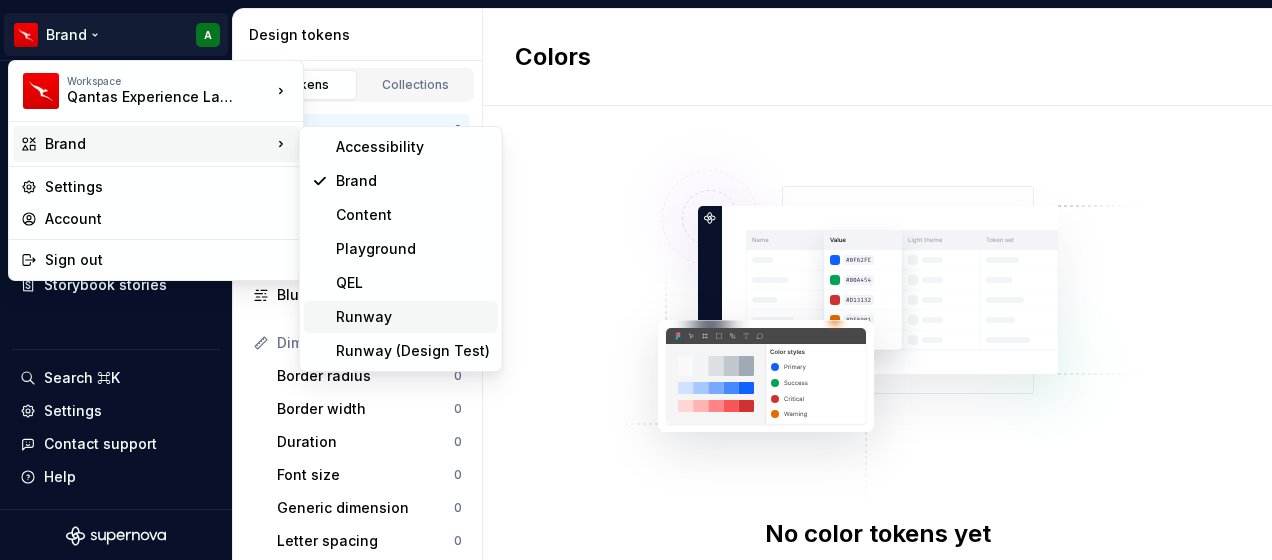 click on "Runway" at bounding box center (413, 317) 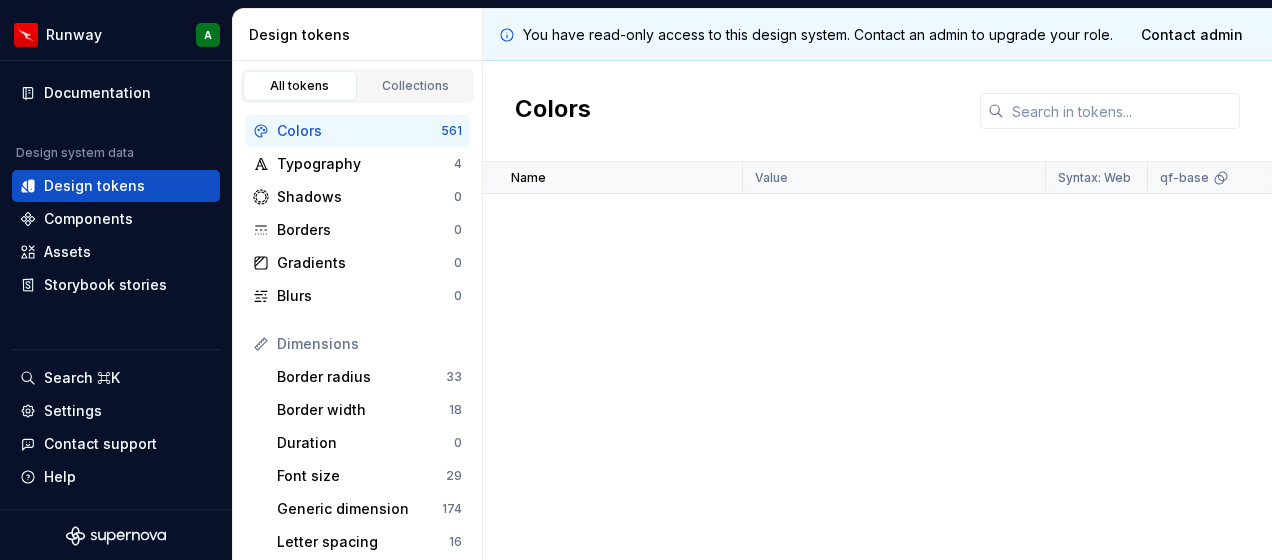 scroll, scrollTop: 0, scrollLeft: 0, axis: both 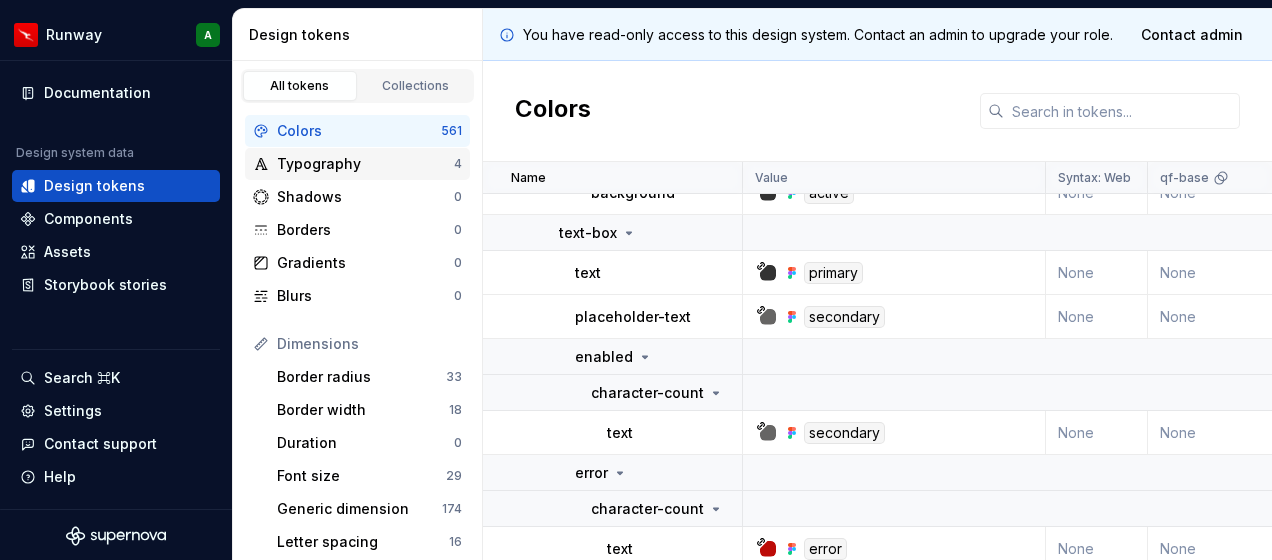 click on "Typography" at bounding box center [365, 164] 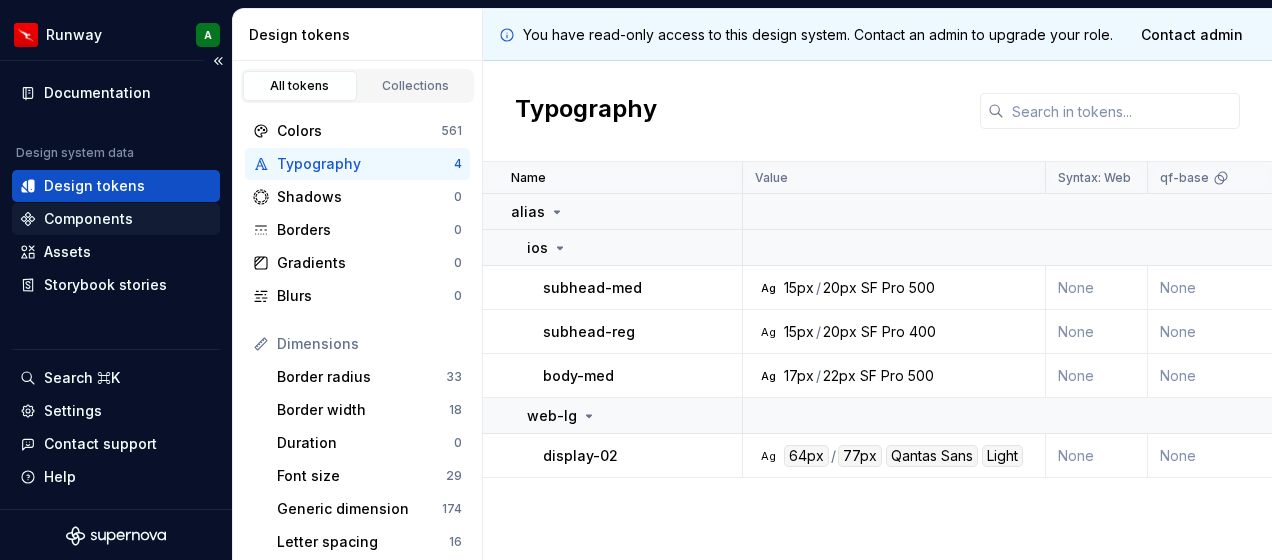 click on "Components" at bounding box center (116, 219) 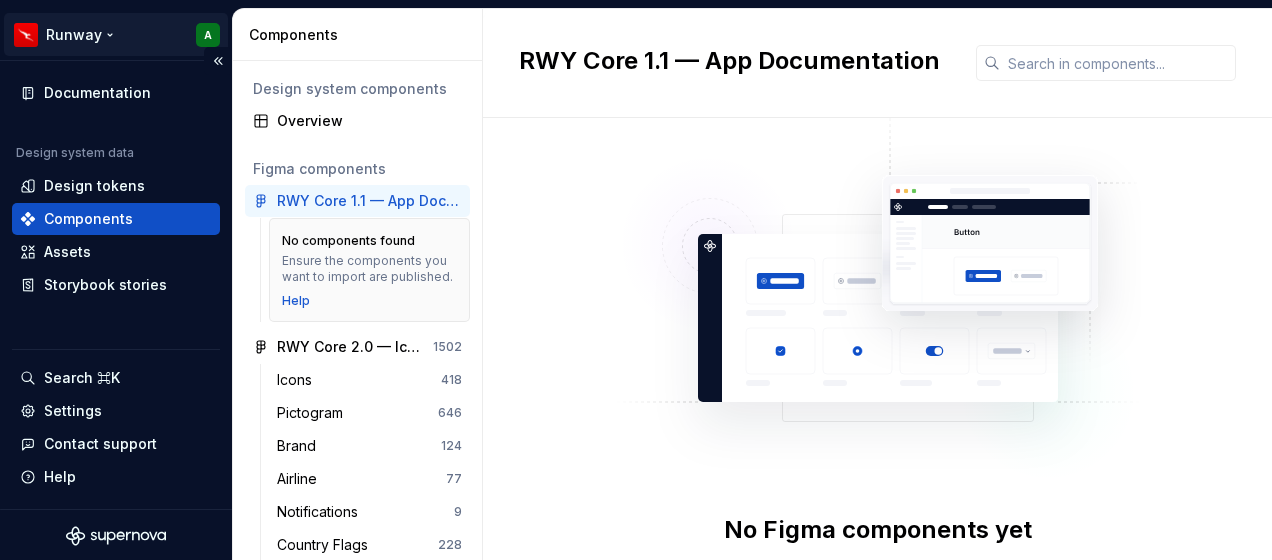click on "Runway A Documentation Design system data Design tokens Components Assets Storybook stories Search ⌘K Settings Contact support Help Components Design system components Overview Figma components RWY Core 1.1 — App Documentation No components found Ensure the components you want to import are published. Help RWY Core 2.0 — Icons, Pictograms and Brand 1502 Icons 418 Pictogram 646 Brand 124 Airline 77 Notifications 9 Country Flags 228 RWY Core 2.0 — Web Documentation No components found Ensure the components you want to import are published. Help RWY Core 2.0 — Web UI Kit 47 Badge 1 Grid 1 Accordion 1 App Download Button 1 ↳ Button 1 Breadcrumbs 2 ↳ Button Icon-only 1 Picker List 1 Teaser (POC) 2 Text Box 1 Link 4 Modal 1 Disclaimer 1 Checkbox 2 Footer 3 Callout 1 Divider 1 Notification 1 Form Header 1 Text Field 1 🚫 Global Components 1 Navigation 14 Radio Buttons 2 Loading Indicator 1 Tabs 1 RWY Core 1.1 — App Documentation No Figma components yet Learn more about Figma components" at bounding box center (636, 280) 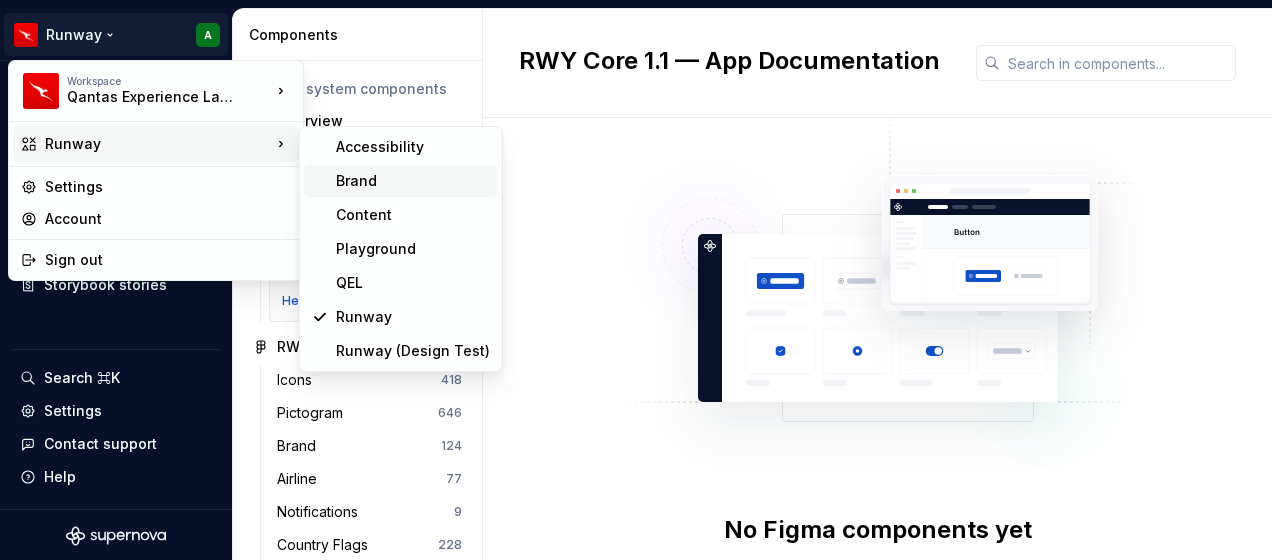 click on "Brand" at bounding box center [413, 181] 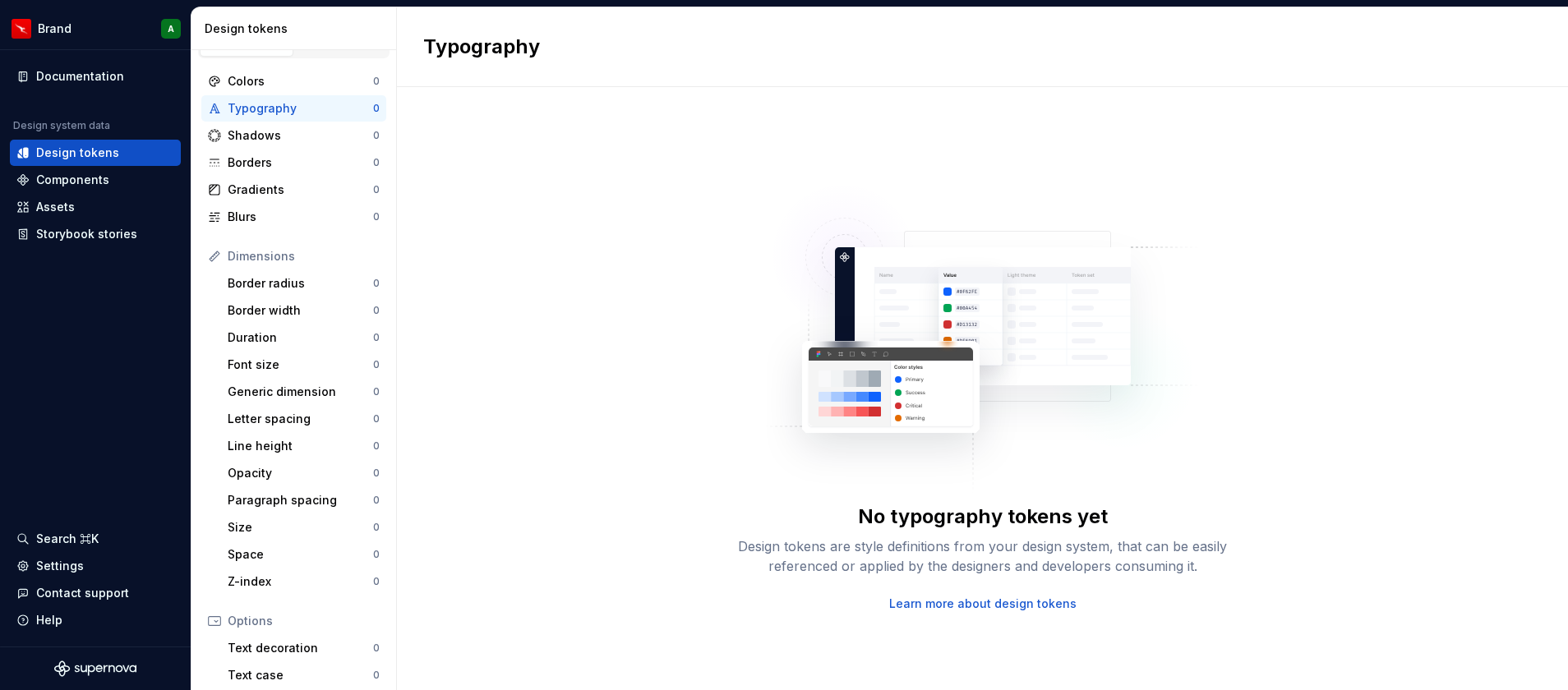 scroll, scrollTop: 0, scrollLeft: 0, axis: both 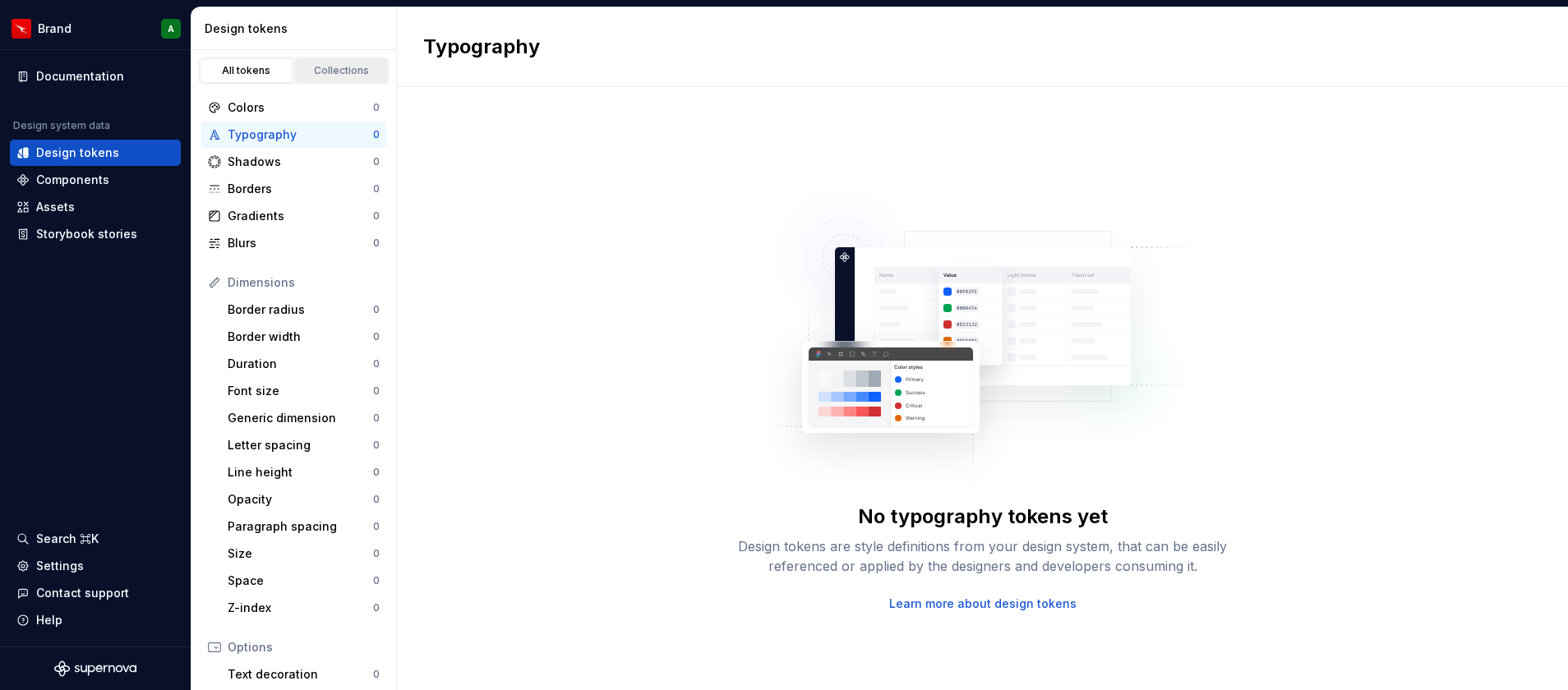 click on "Collections" at bounding box center (342, 71) 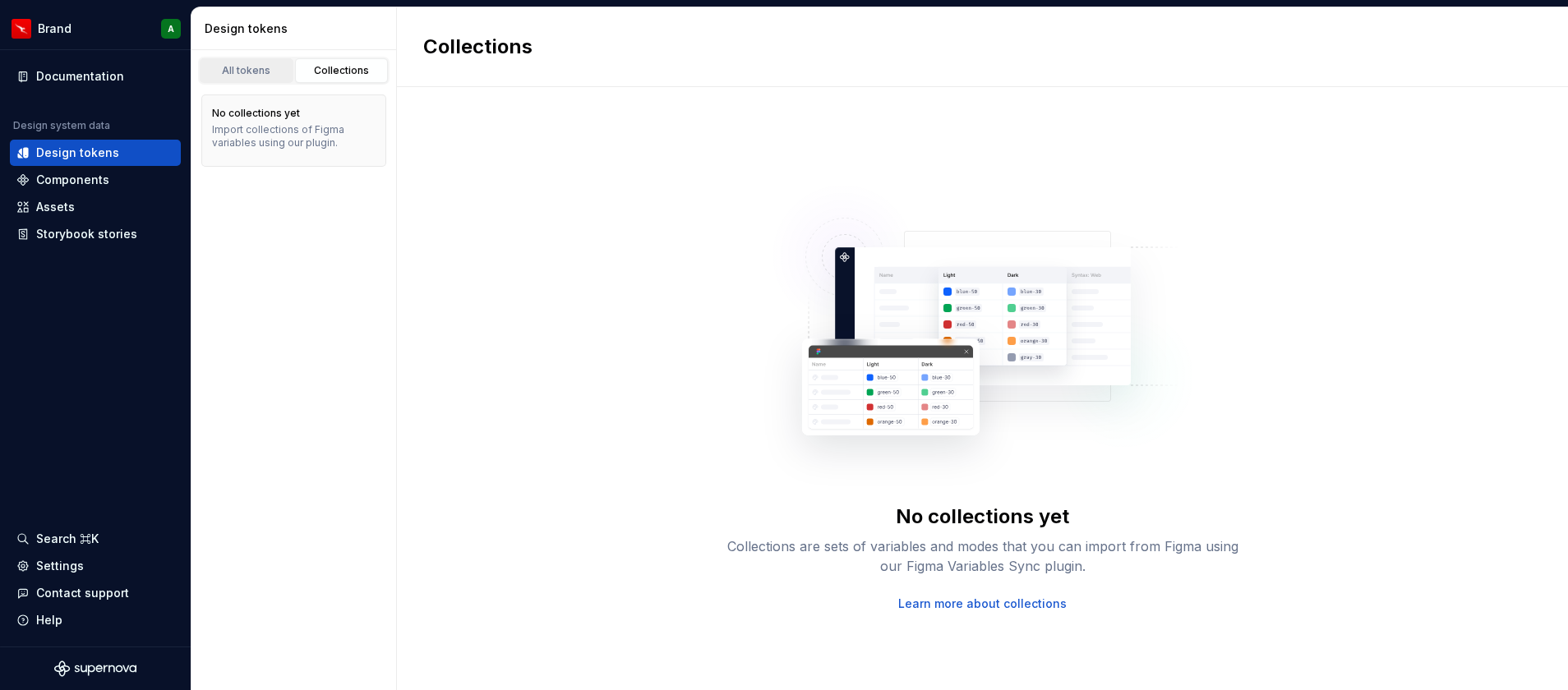click on "All tokens" at bounding box center [247, 71] 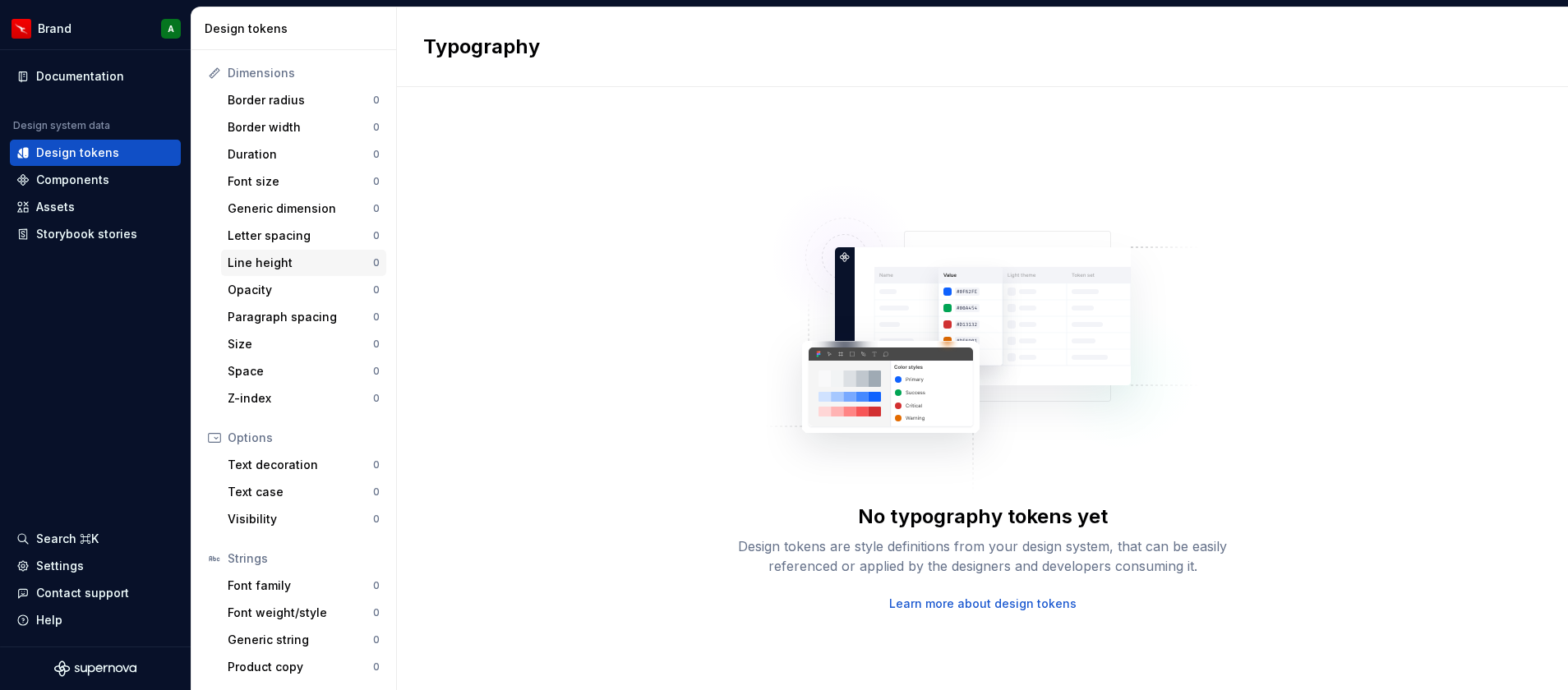 scroll, scrollTop: 0, scrollLeft: 0, axis: both 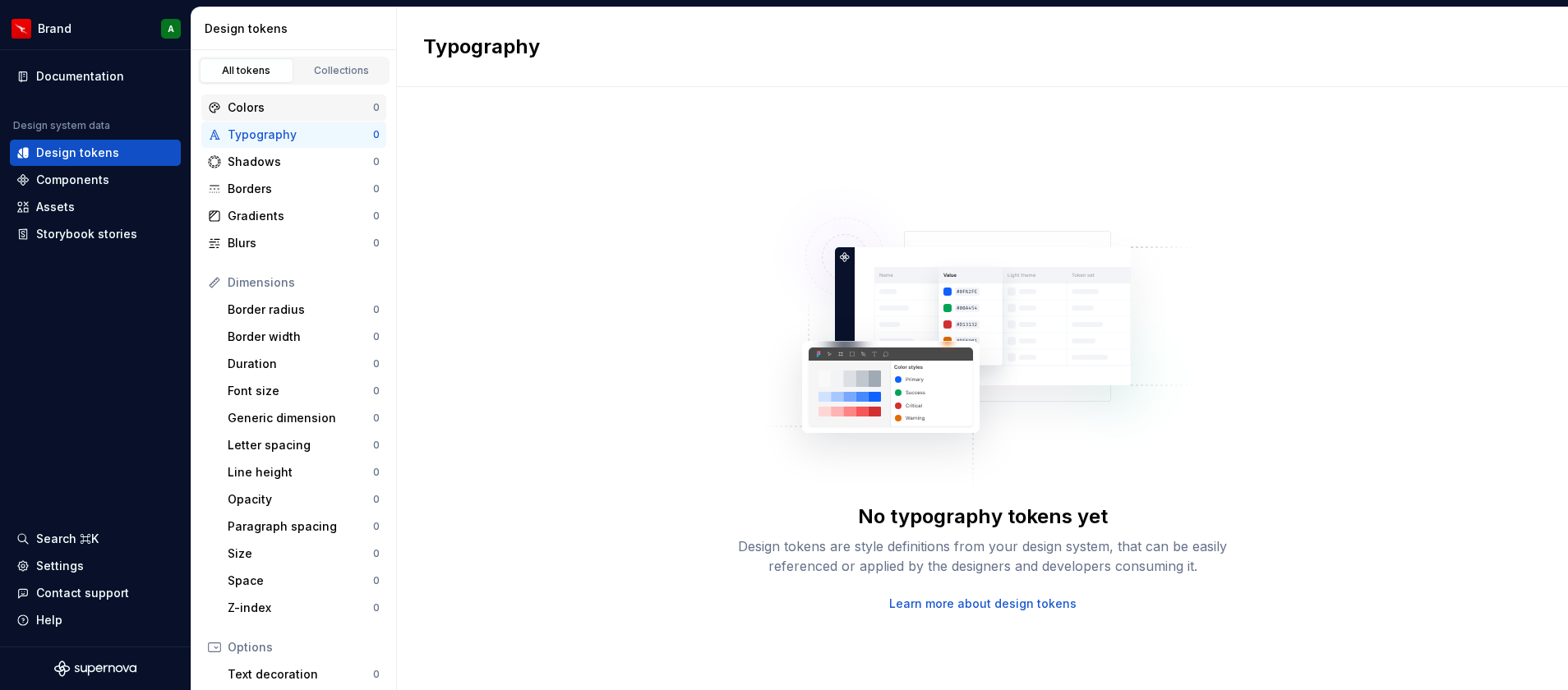 click on "Colors" at bounding box center (300, 108) 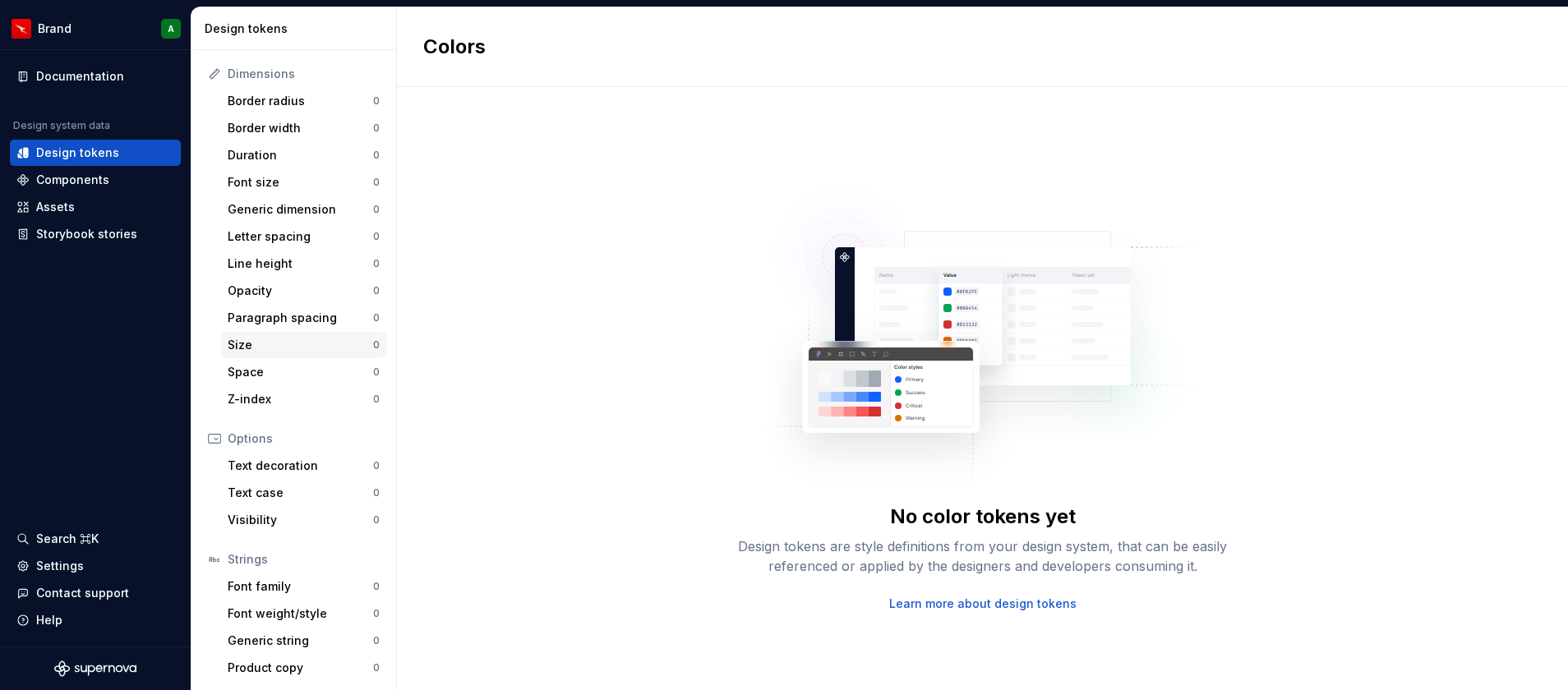 scroll, scrollTop: 0, scrollLeft: 0, axis: both 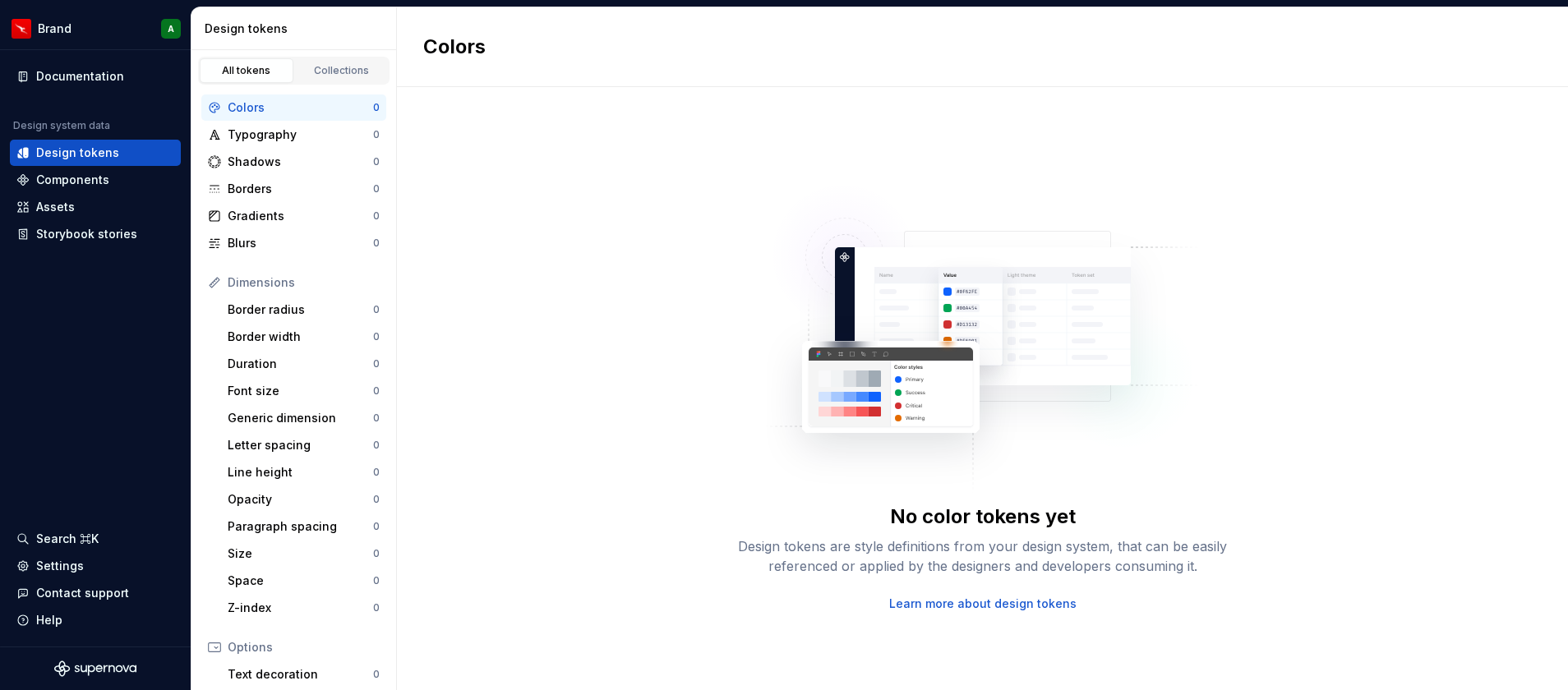 click on "Colors" at bounding box center (300, 108) 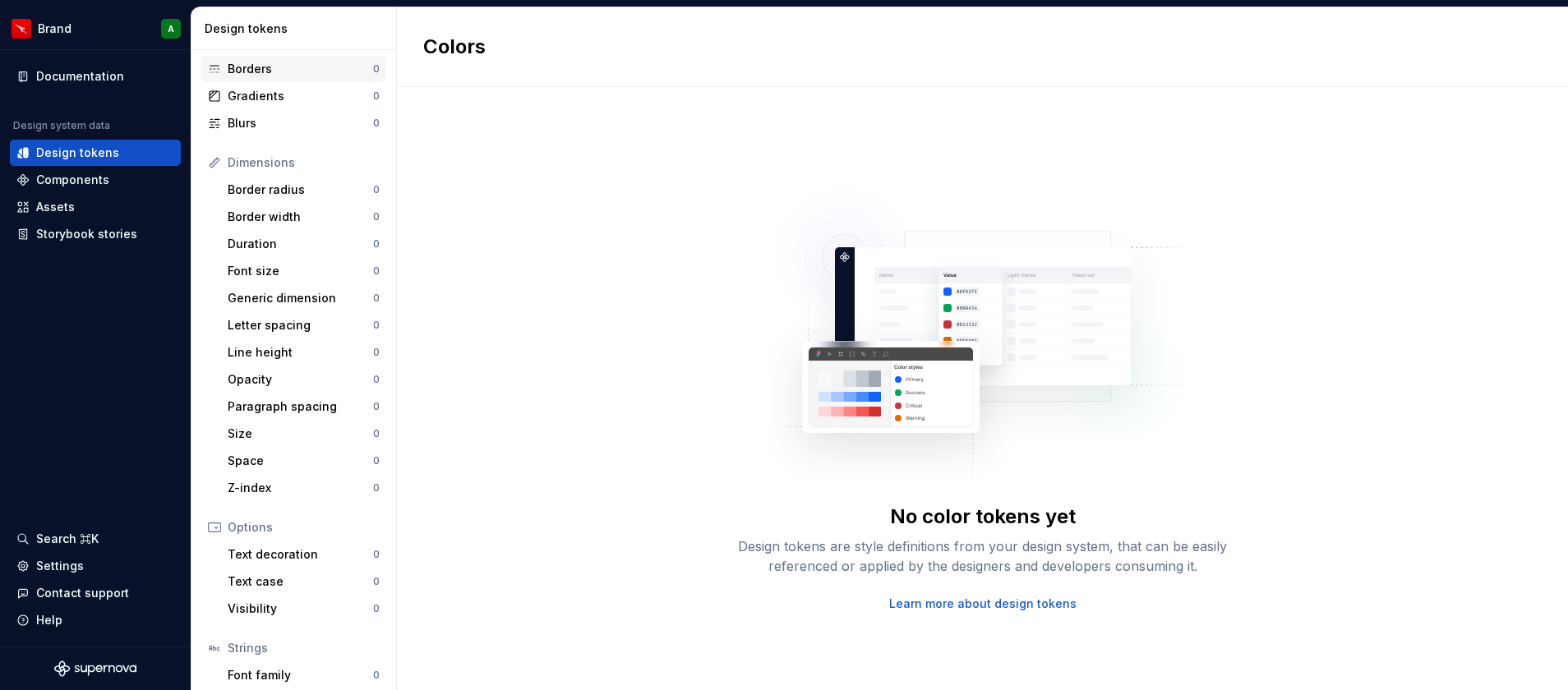 scroll, scrollTop: 209, scrollLeft: 0, axis: vertical 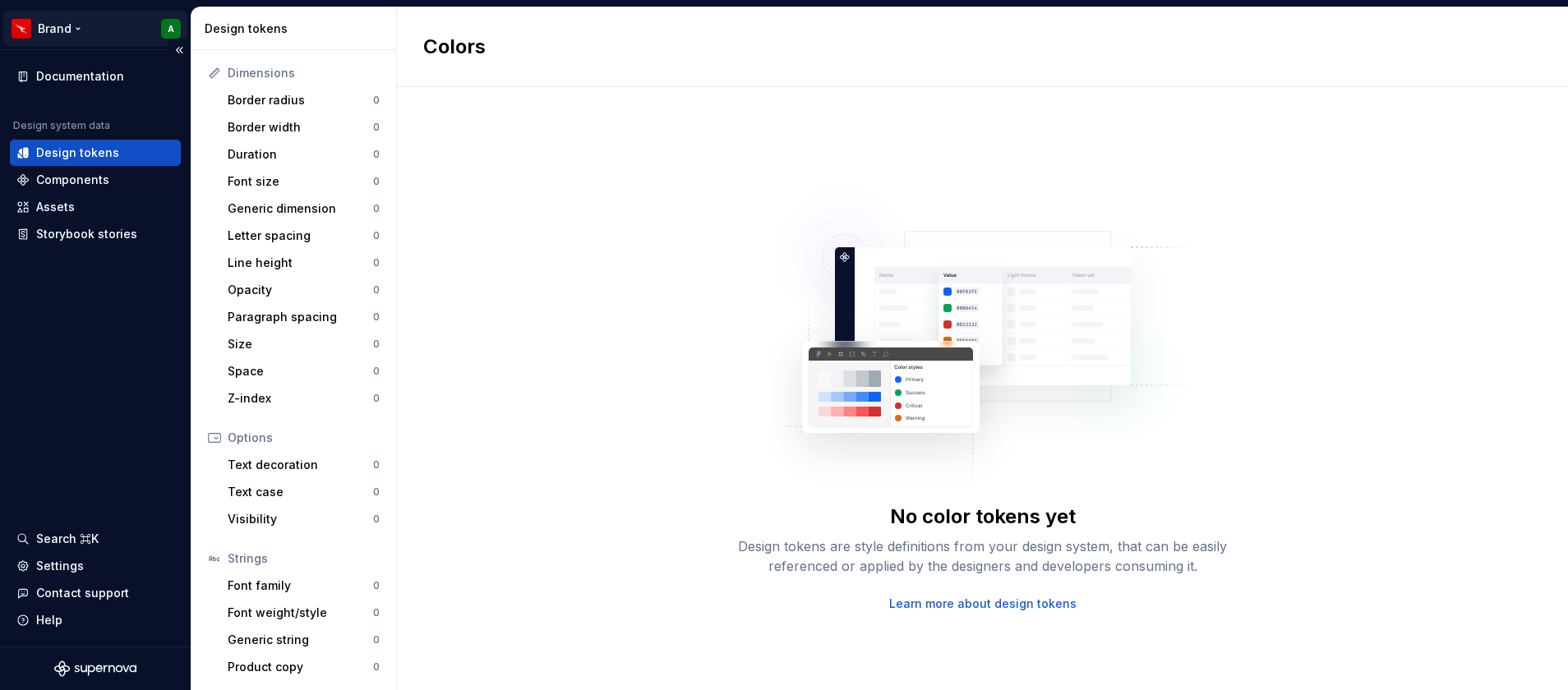 click on "Brand A Documentation Design system data Design tokens Components Assets Storybook stories Search ⌘K Settings Contact support Help Design tokens All tokens Collections Colors 0 Typography 0 Shadows 0 Borders 0 Gradients 0 Blurs 0 Dimensions Border radius 0 Border width 0 Duration 0 Font size 0 Generic dimension 0 Letter spacing 0 Line height 0 Opacity 0 Paragraph spacing 0 Size 0 Space 0 Z-index 0 Options Text decoration 0 Text case 0 Visibility 0 Strings Font family 0 Font weight/style 0 Generic string 0 Product copy 0 Colors No color tokens yet Design tokens are style definitions from your design system, that can be easily referenced or applied by the designers and developers consuming it. Learn more about design tokens" at bounding box center (784, 345) 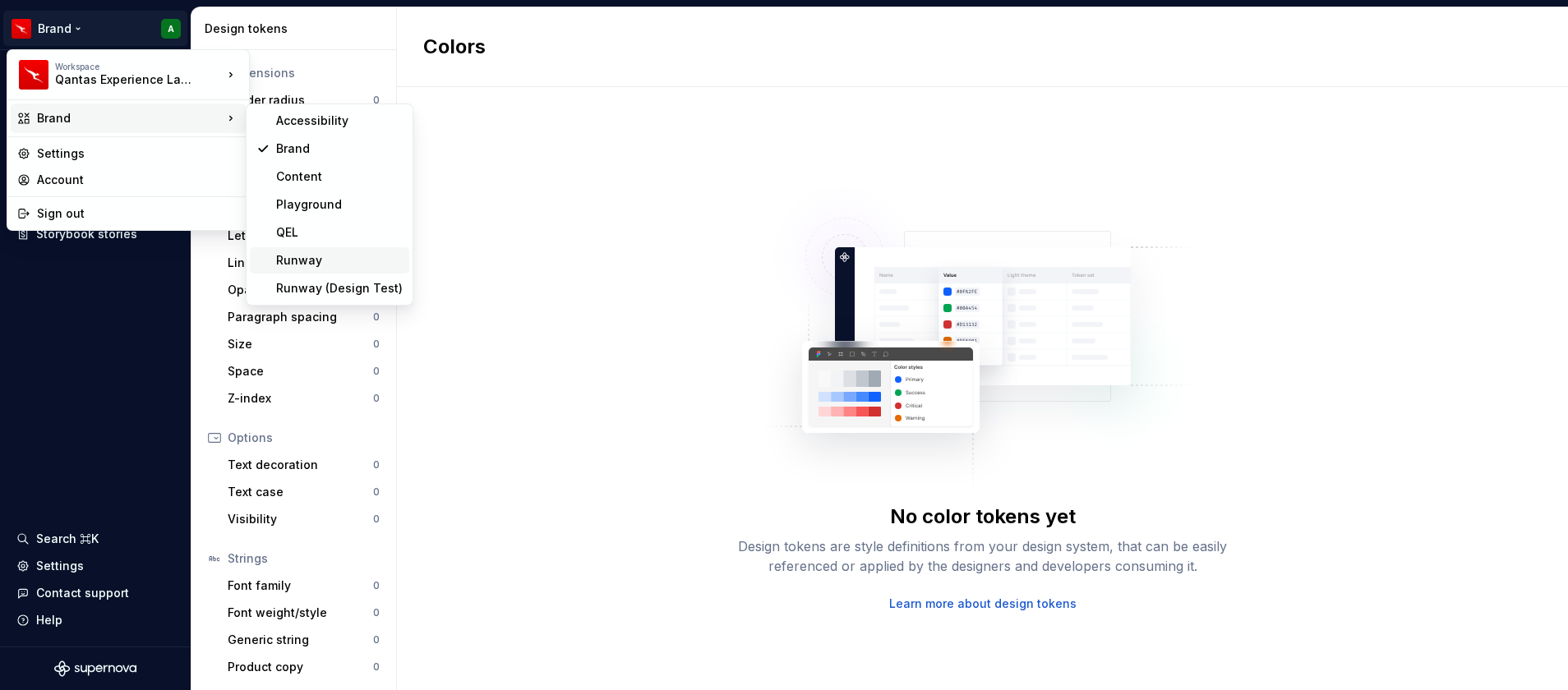 click on "Runway" at bounding box center [339, 260] 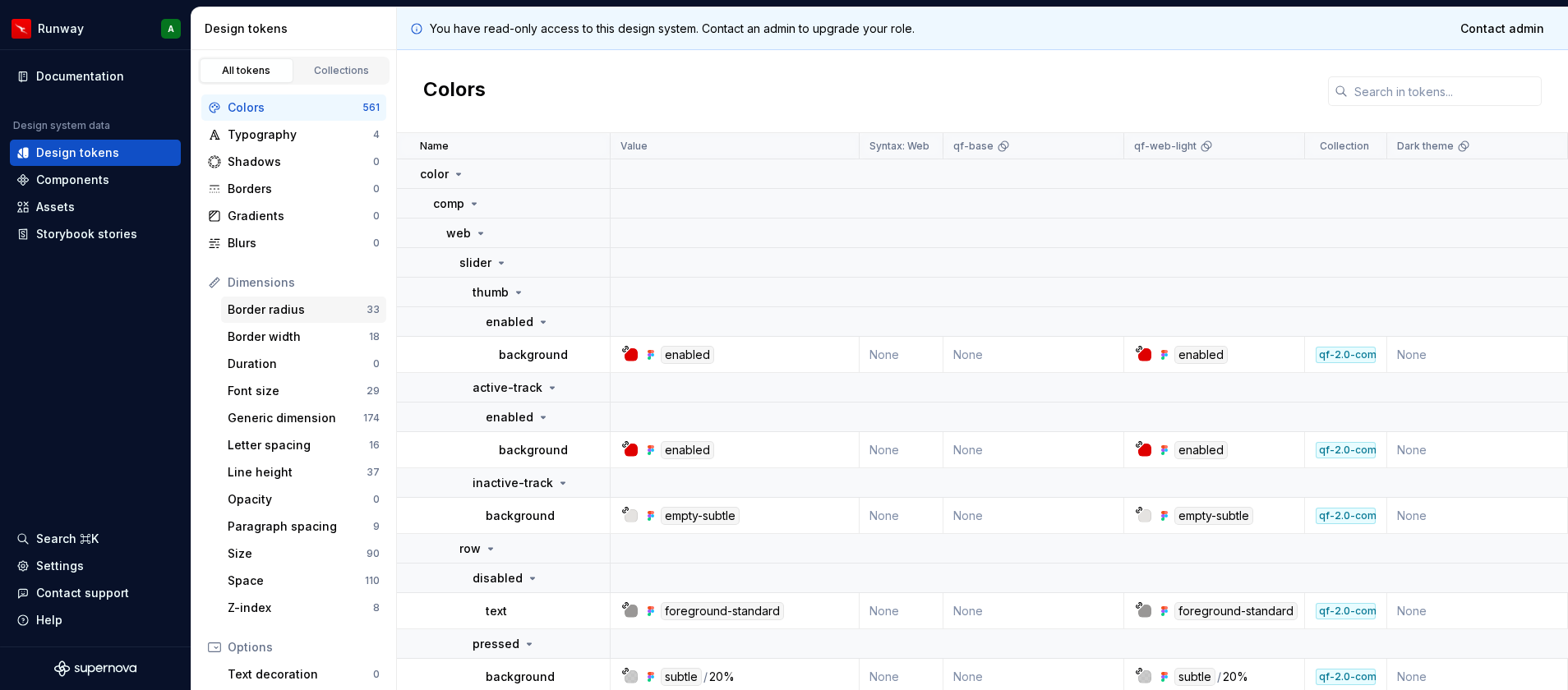 click on "Border radius" at bounding box center (297, 310) 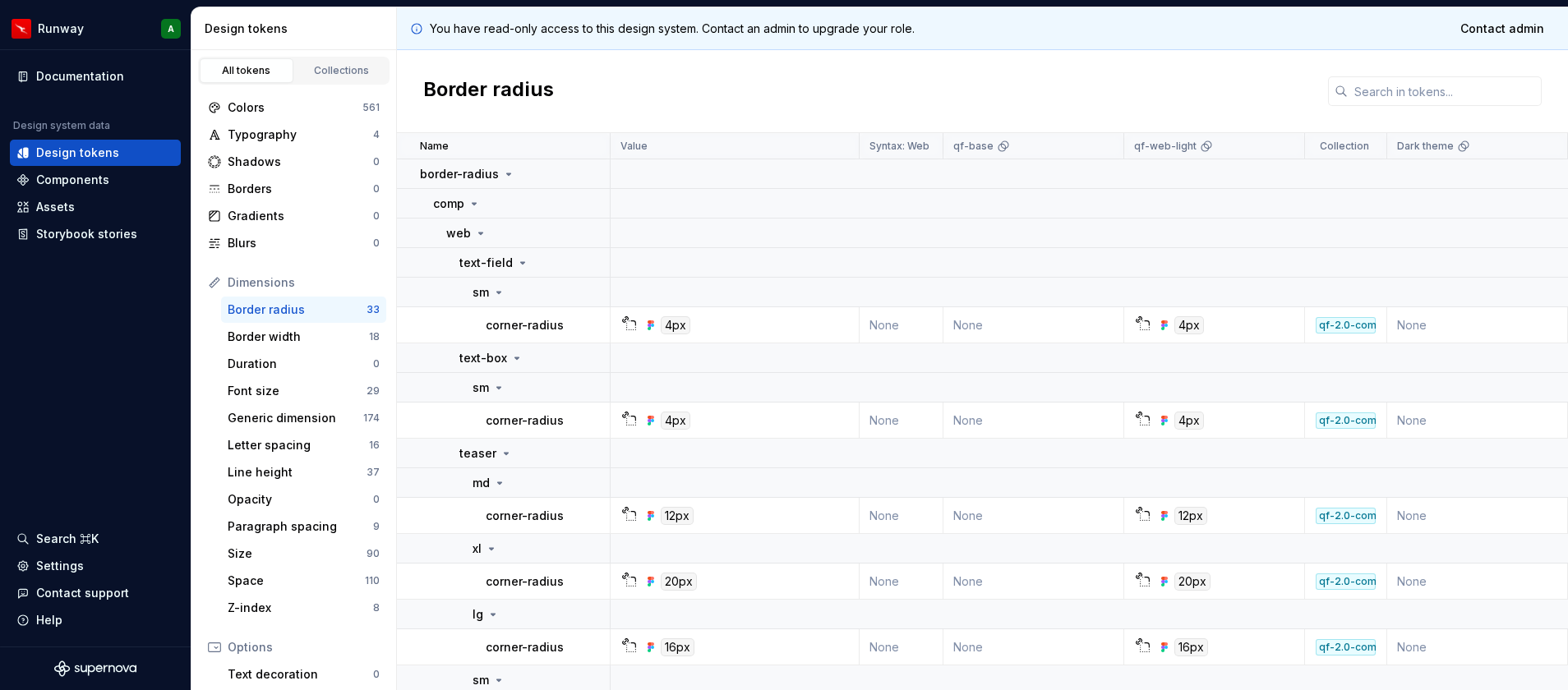 scroll, scrollTop: 67, scrollLeft: 0, axis: vertical 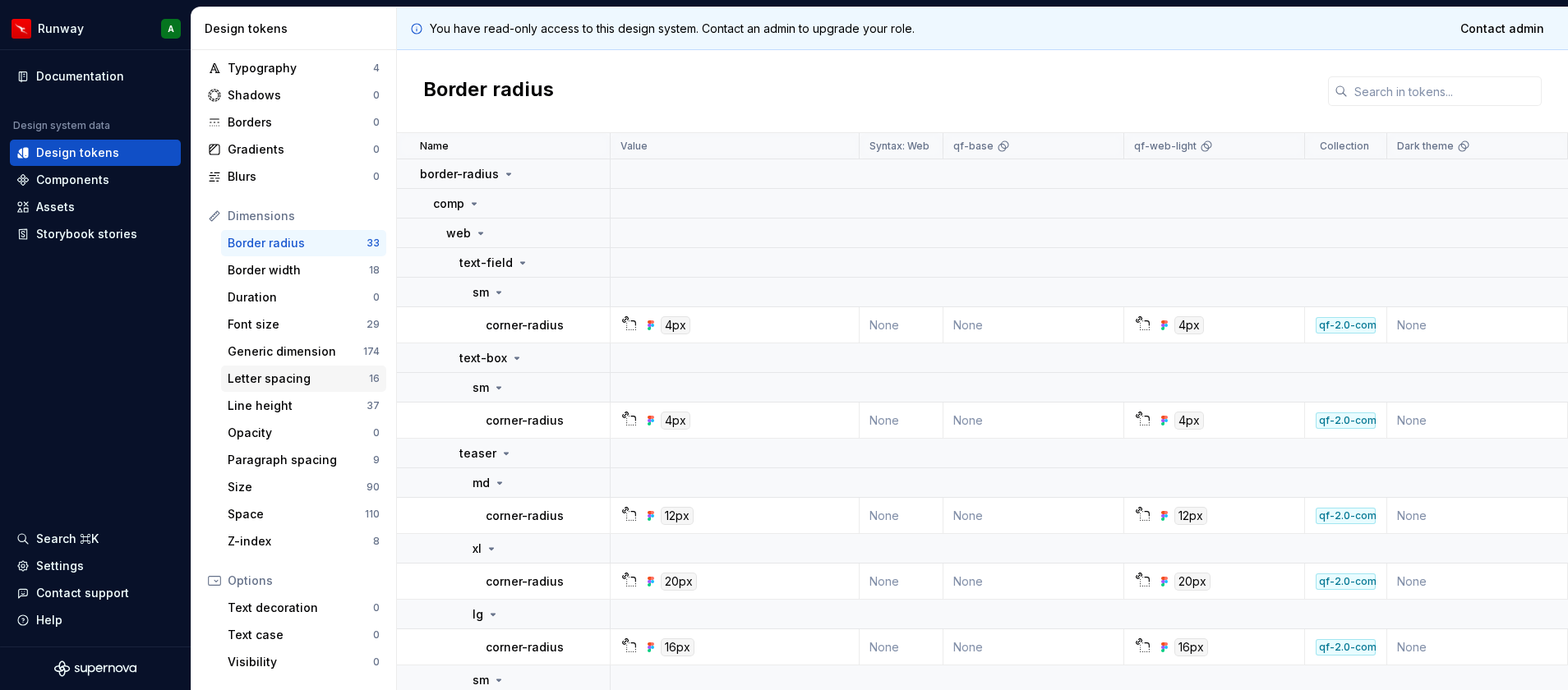 click on "Letter spacing" at bounding box center (298, 379) 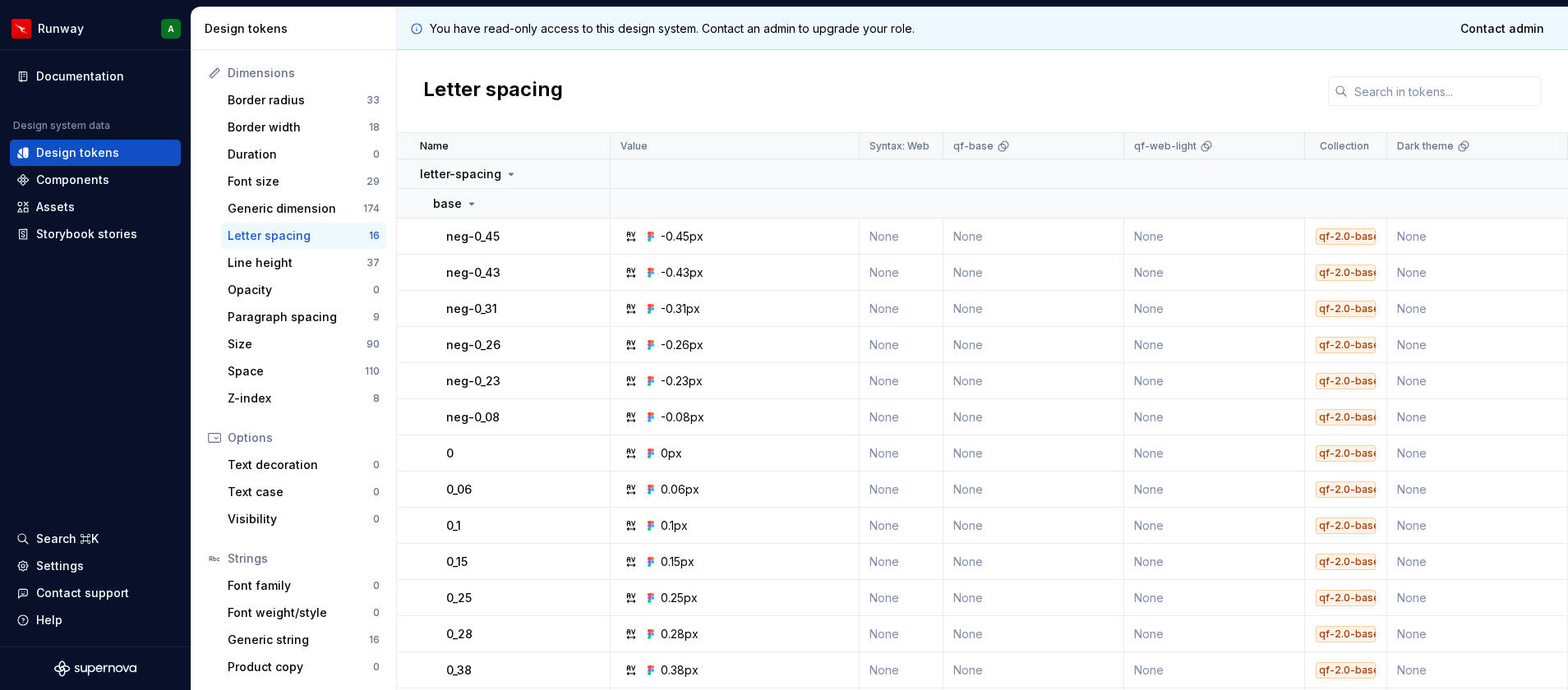 scroll, scrollTop: 0, scrollLeft: 0, axis: both 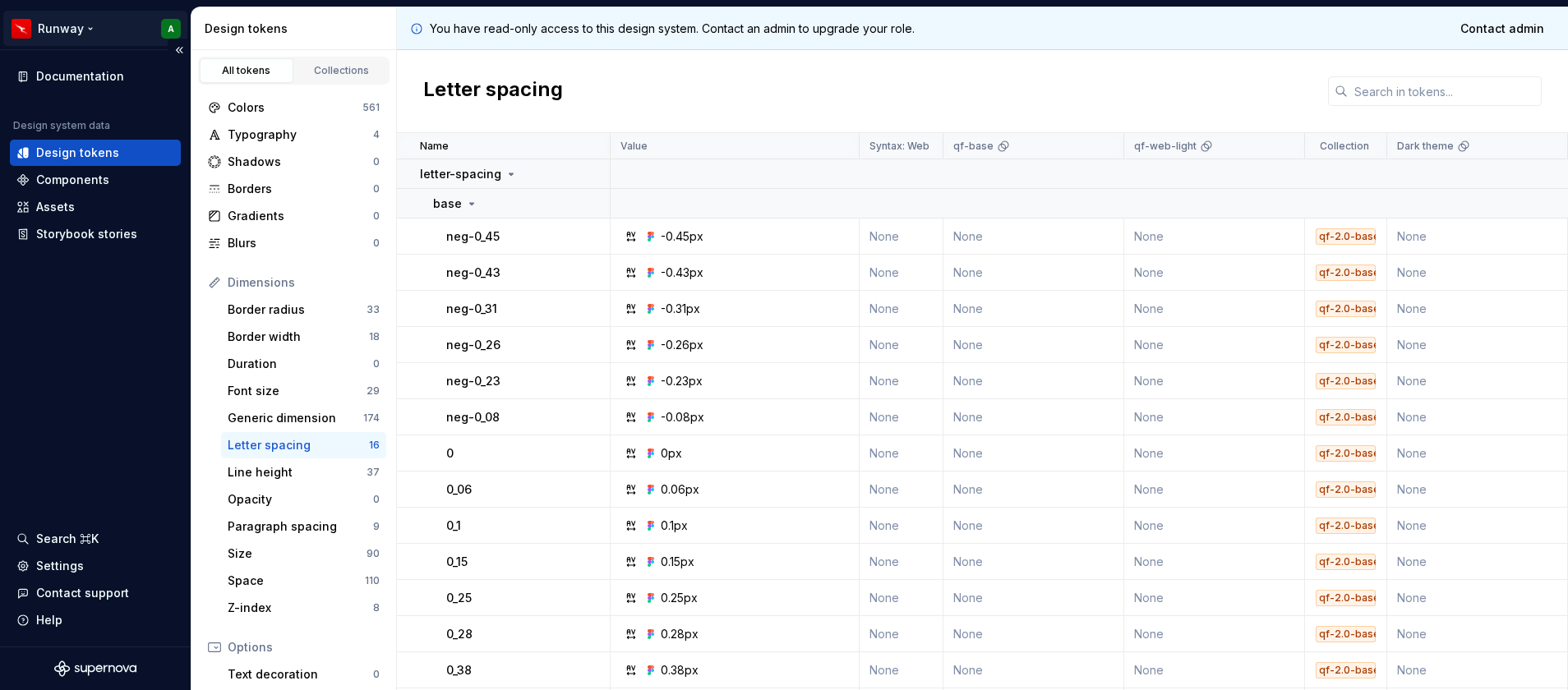 click on "Runway A Documentation Design system data Design tokens Components Assets Storybook stories Search ⌘K Settings Contact support Help Design tokens All tokens Collections Colors 561 Typography 4 Shadows 0 Borders 0 Gradients 0 Blurs 0 Dimensions Border radius 33 Border width 18 Duration 0 Font size 29 Generic dimension 174 Letter spacing 16 Line height 37 Opacity 0 Paragraph spacing 9 Size 90 Space 110 Z-index 8 Options Text decoration 0 Text case 0 Visibility 0 Strings Font family 0 Font weight/style 0 Generic string 16 Product copy 0 You have read-only access to this design system. Contact an admin to upgrade your role. Contact admin Letter spacing Name Value Syntax: Web qf-base qf-web-light Collection Dark theme Token set Description Last updated letter-spacing base neg-0_45 -0.45px None None None qf-2.0-base None None about 2 months ago neg-0_43 -0.43px None None None qf-2.0-base None None about 2 months ago neg-0_31 -0.31px None None None qf-2.0-base None None about 2 months ago neg-0_26 -0.26px None 0" at bounding box center (784, 345) 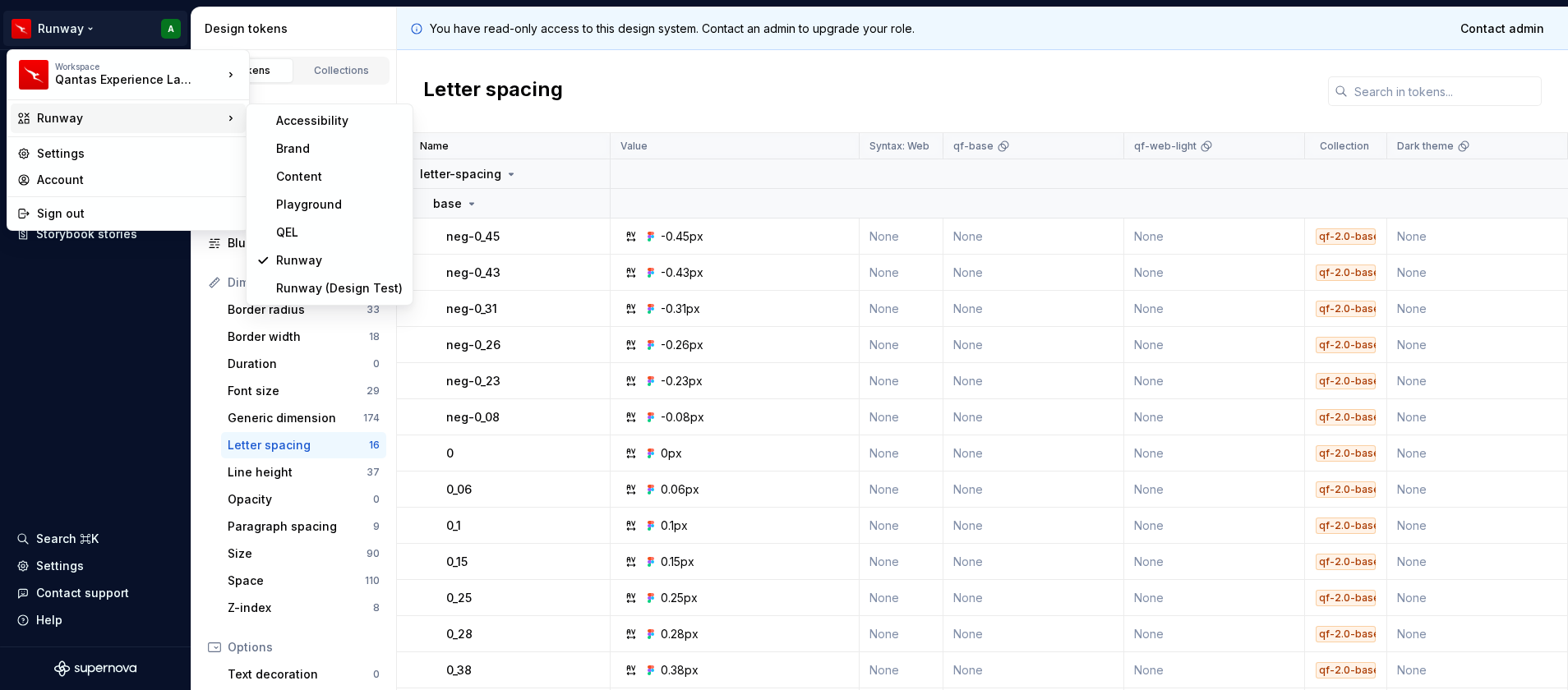 click on "Runway" at bounding box center [130, 118] 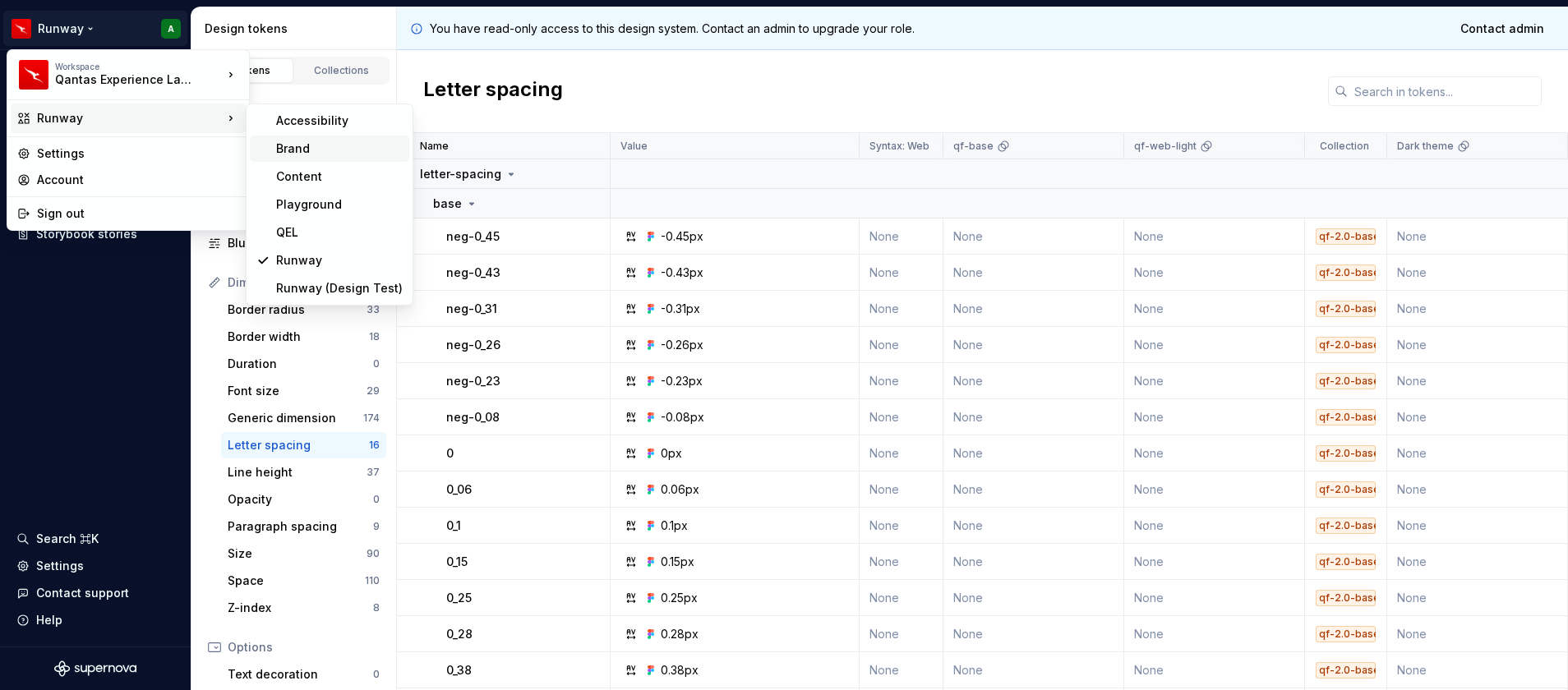 click on "Brand" at bounding box center (339, 149) 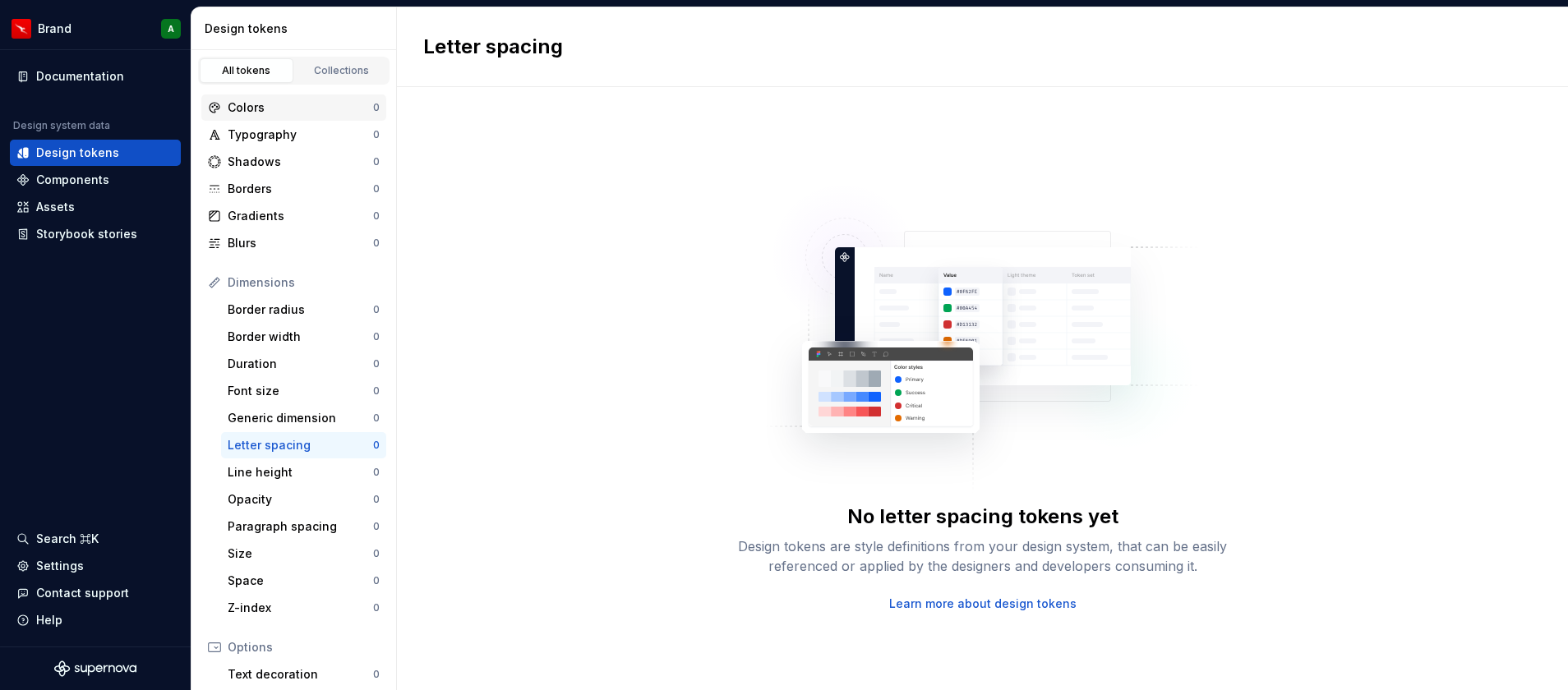 click on "Colors 0" at bounding box center (293, 108) 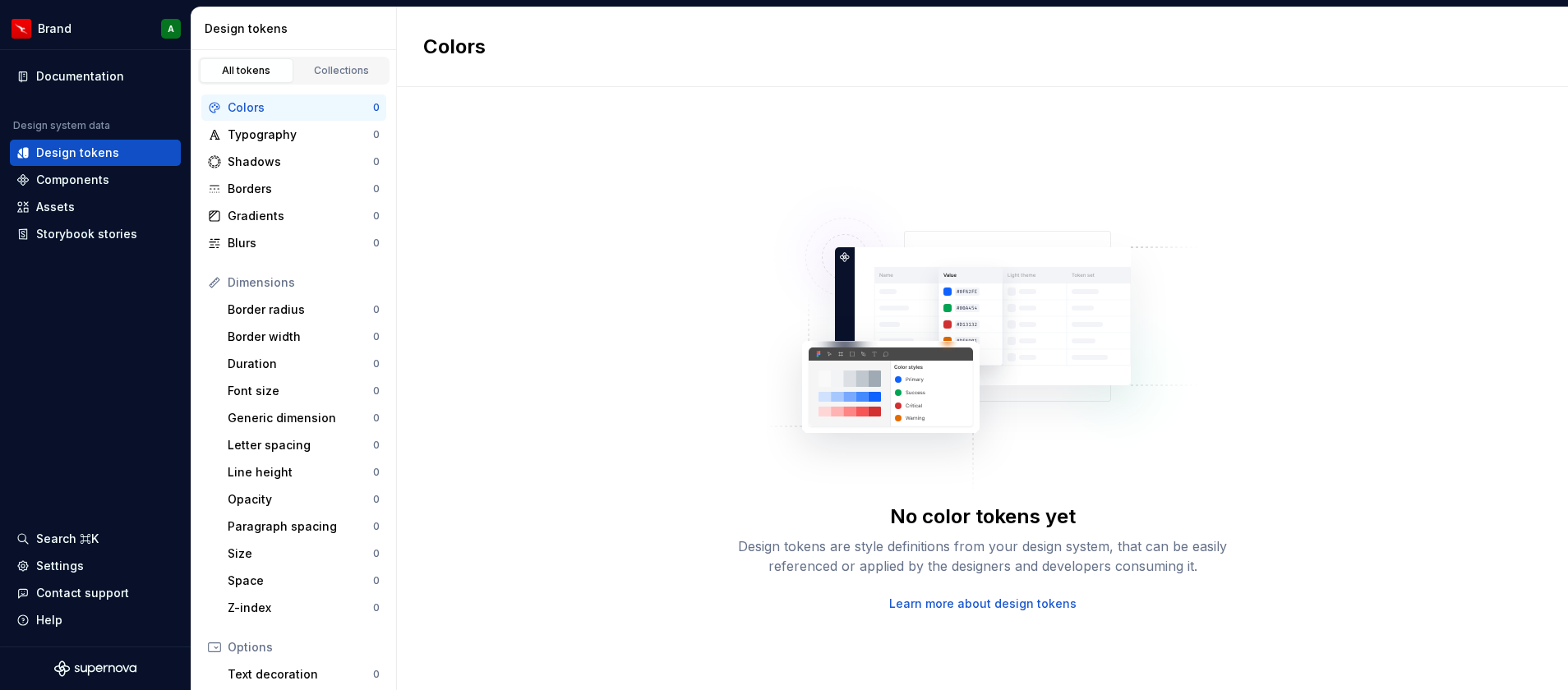 click on "Colors 0" at bounding box center (293, 108) 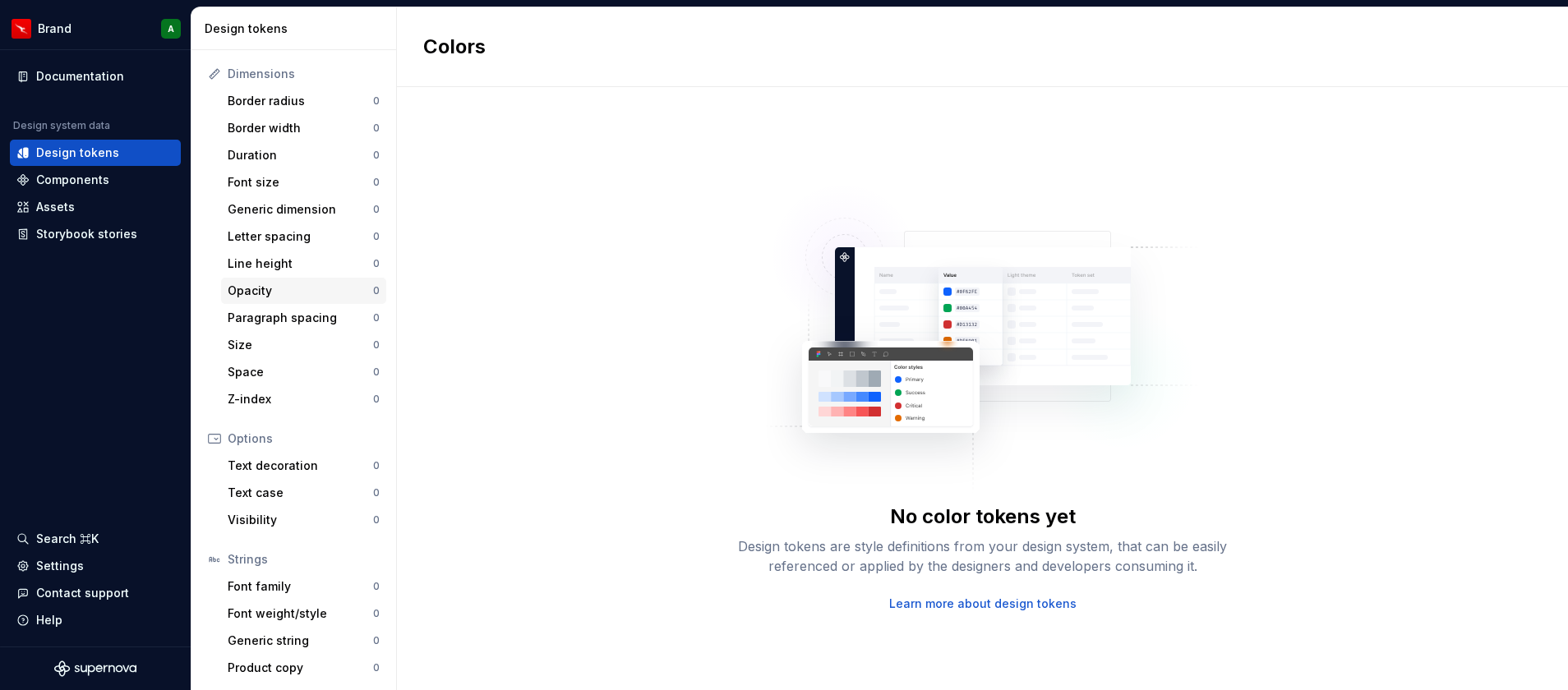 scroll, scrollTop: 0, scrollLeft: 0, axis: both 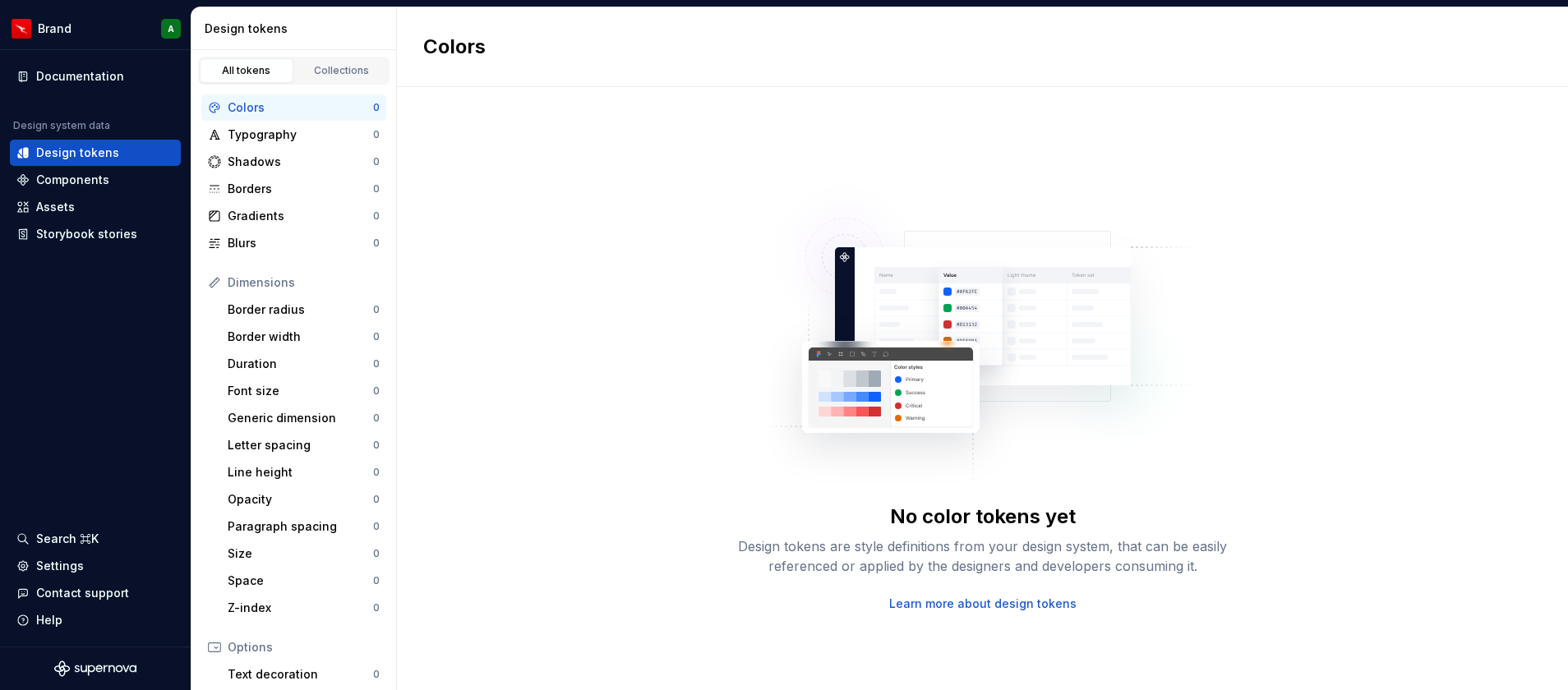 click on "Colors" at bounding box center [300, 108] 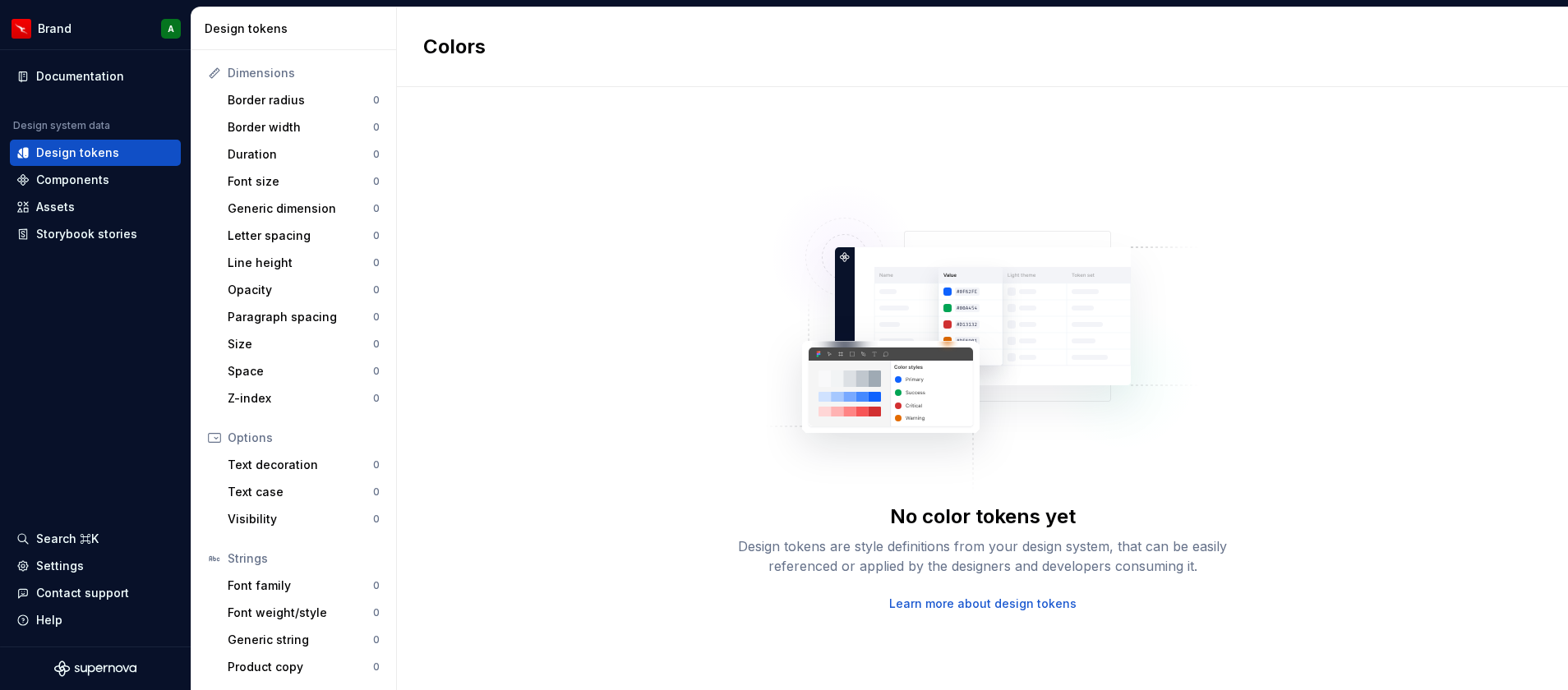 scroll, scrollTop: 0, scrollLeft: 0, axis: both 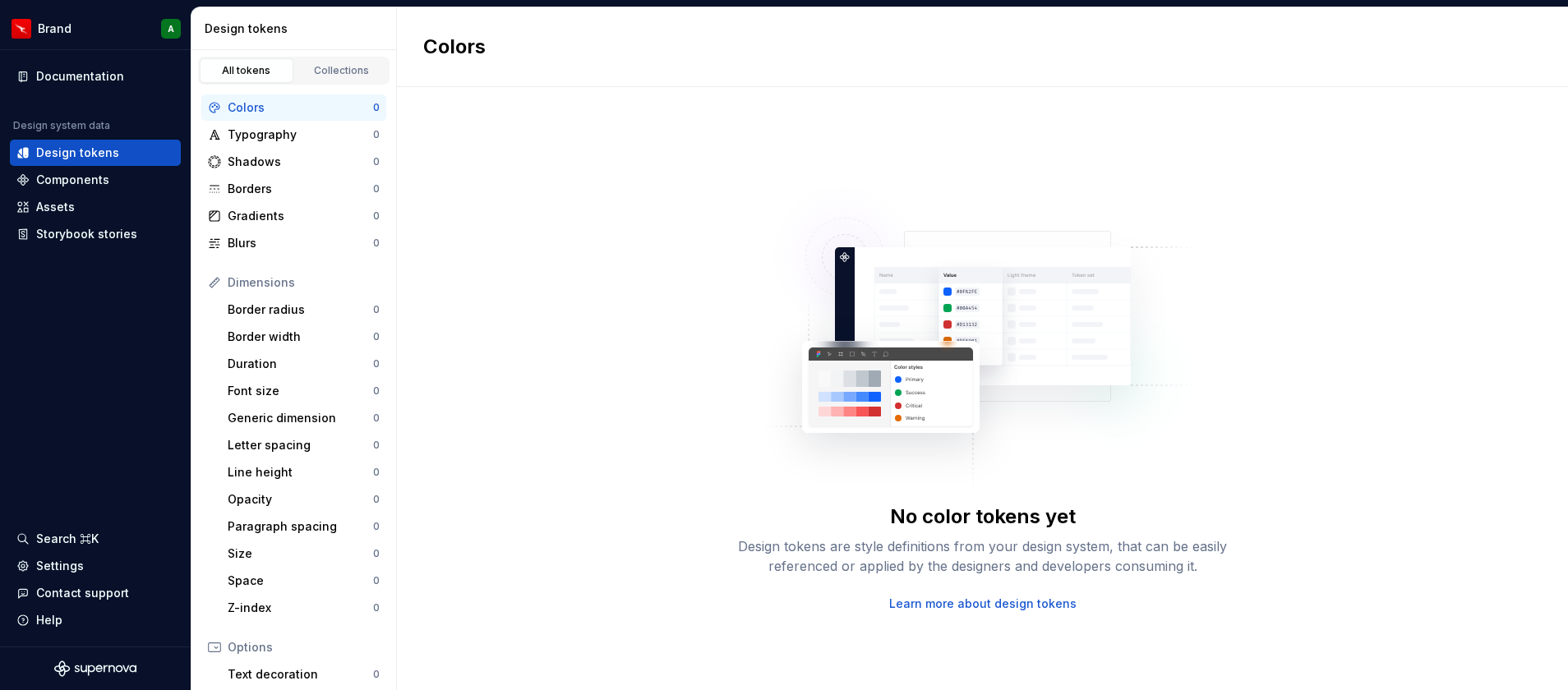 click on "No color tokens yet Design tokens are style definitions from your design system, that can be easily referenced or applied by the designers and developers consuming it. Learn more about design tokens" at bounding box center (982, 389) 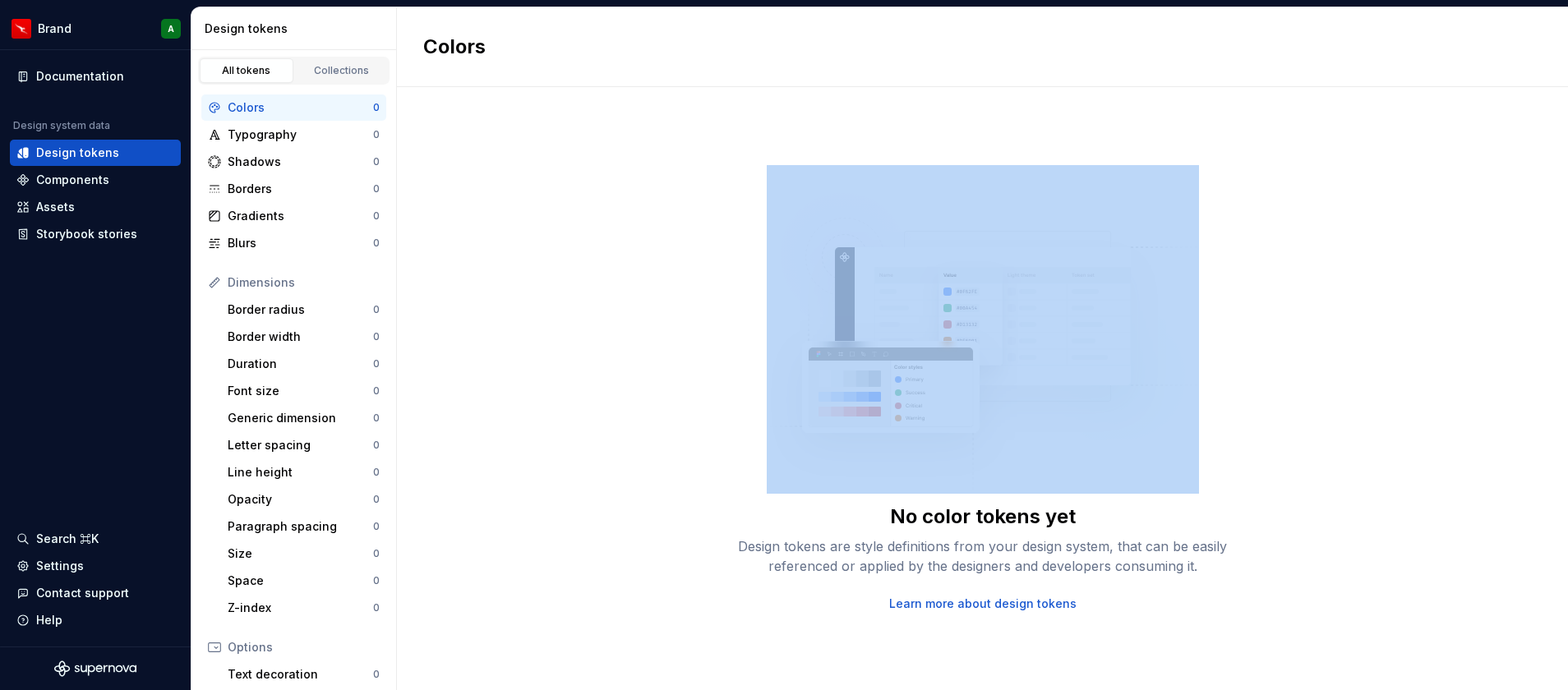 drag, startPoint x: 1496, startPoint y: 40, endPoint x: 1381, endPoint y: 110, distance: 134.62912 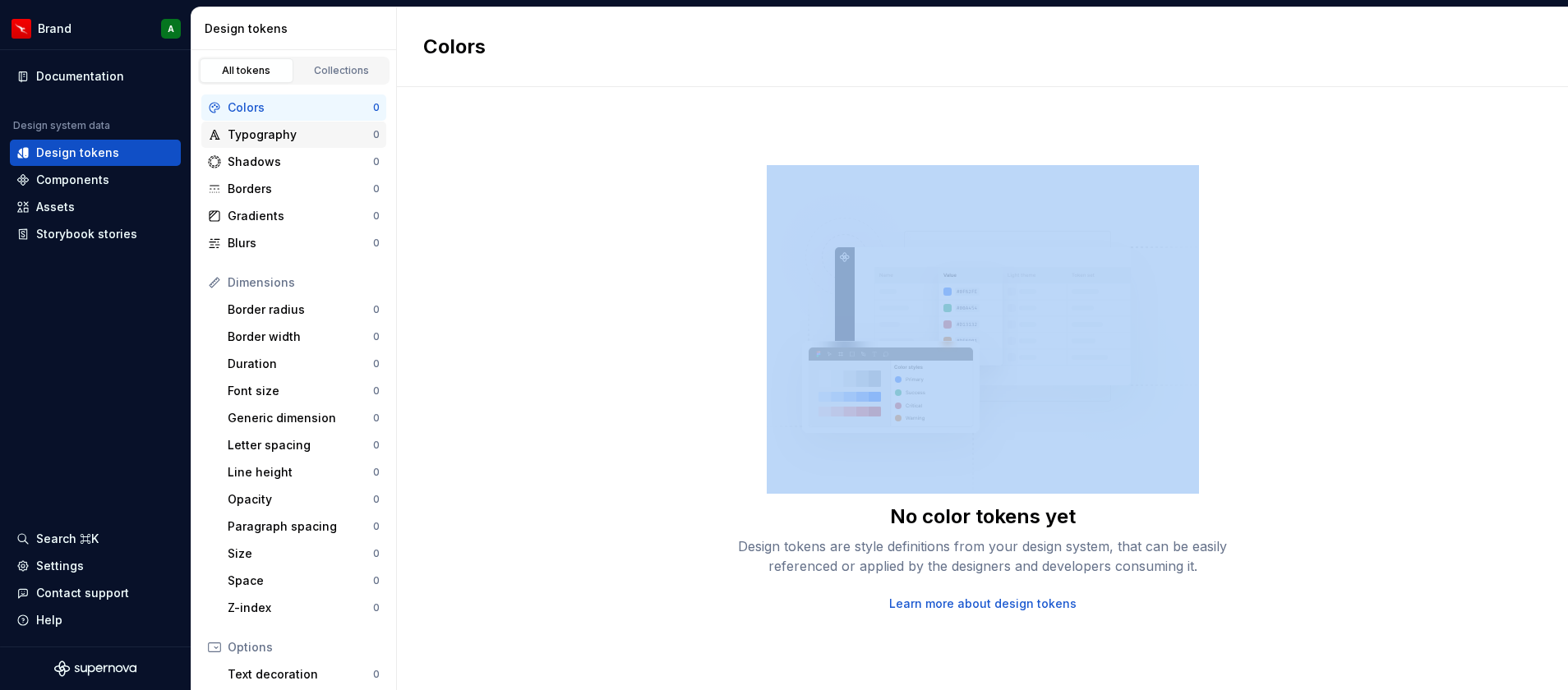 click on "Typography" at bounding box center [300, 135] 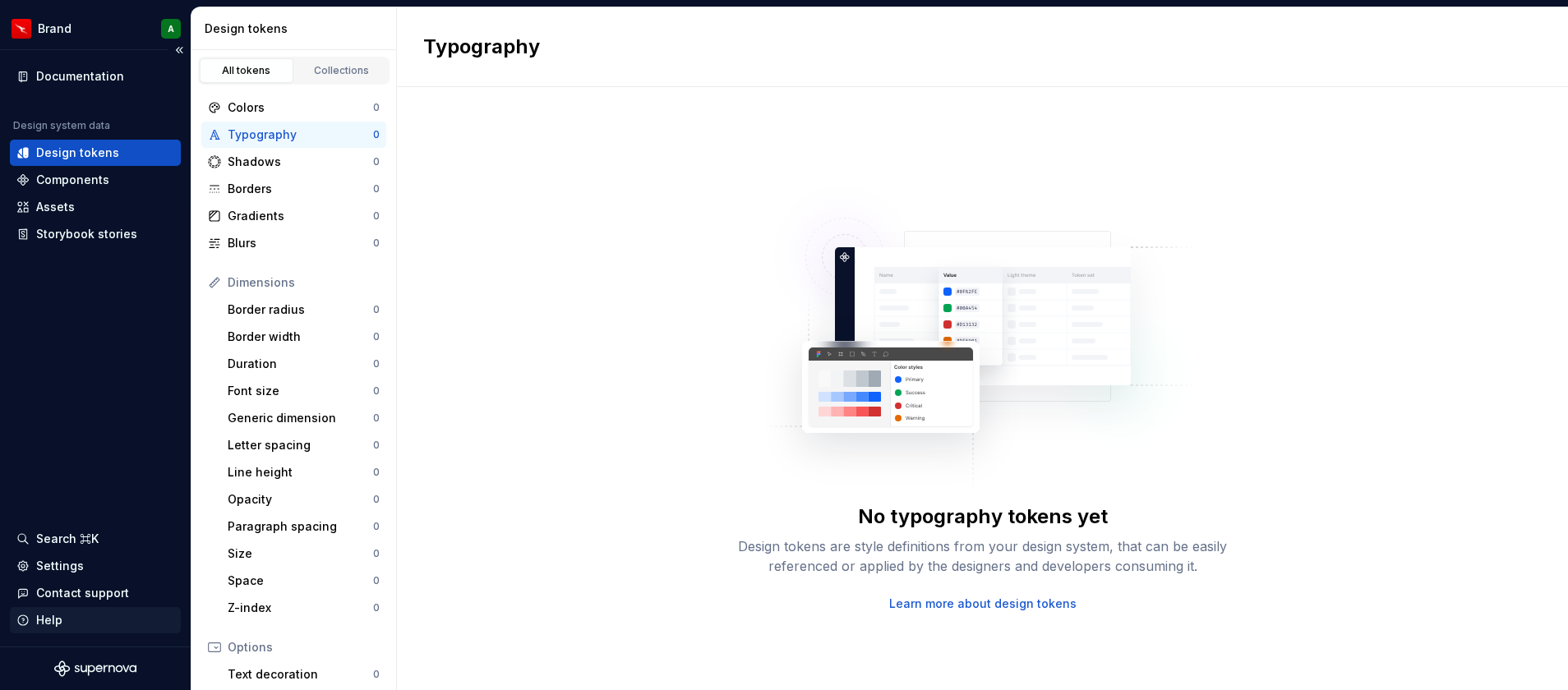 click on "Help" at bounding box center (95, 620) 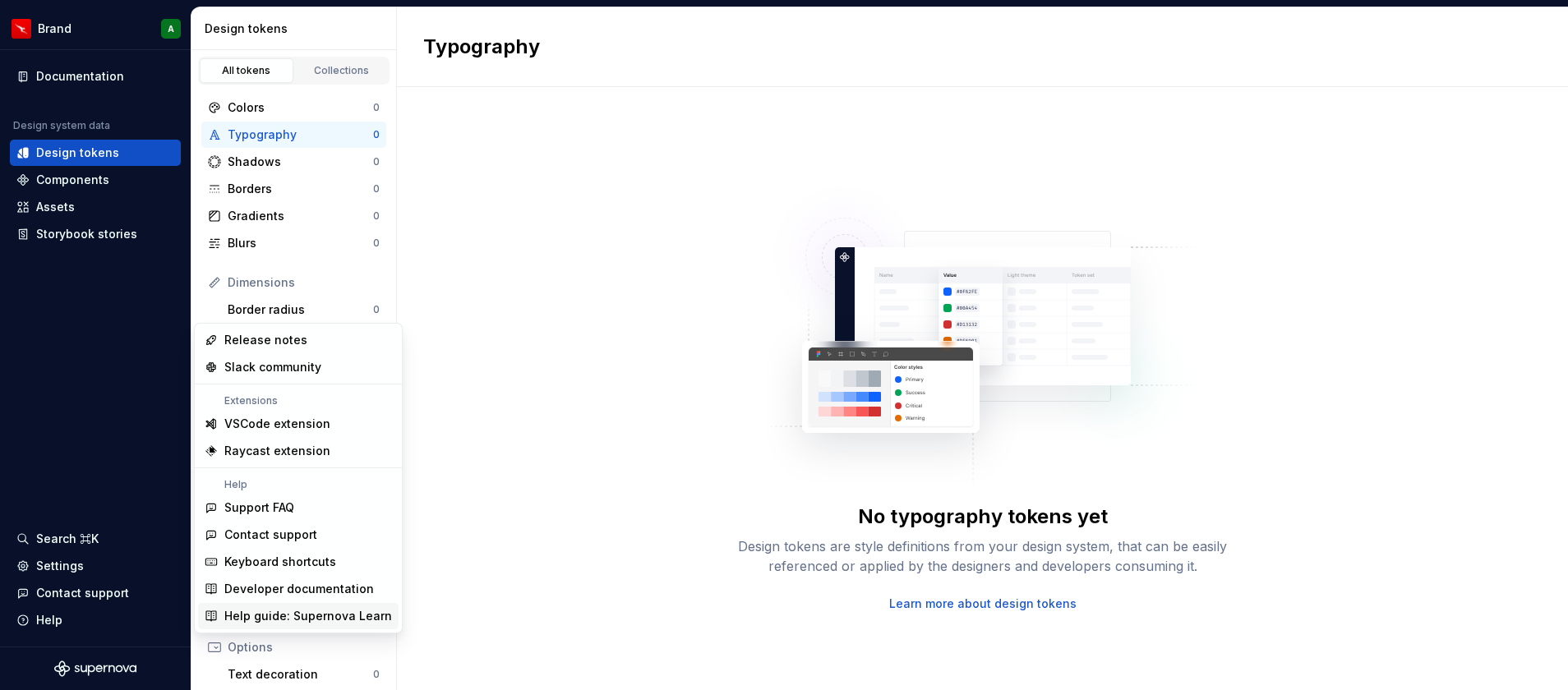 click on "Help guide: Supernova Learn" at bounding box center (308, 616) 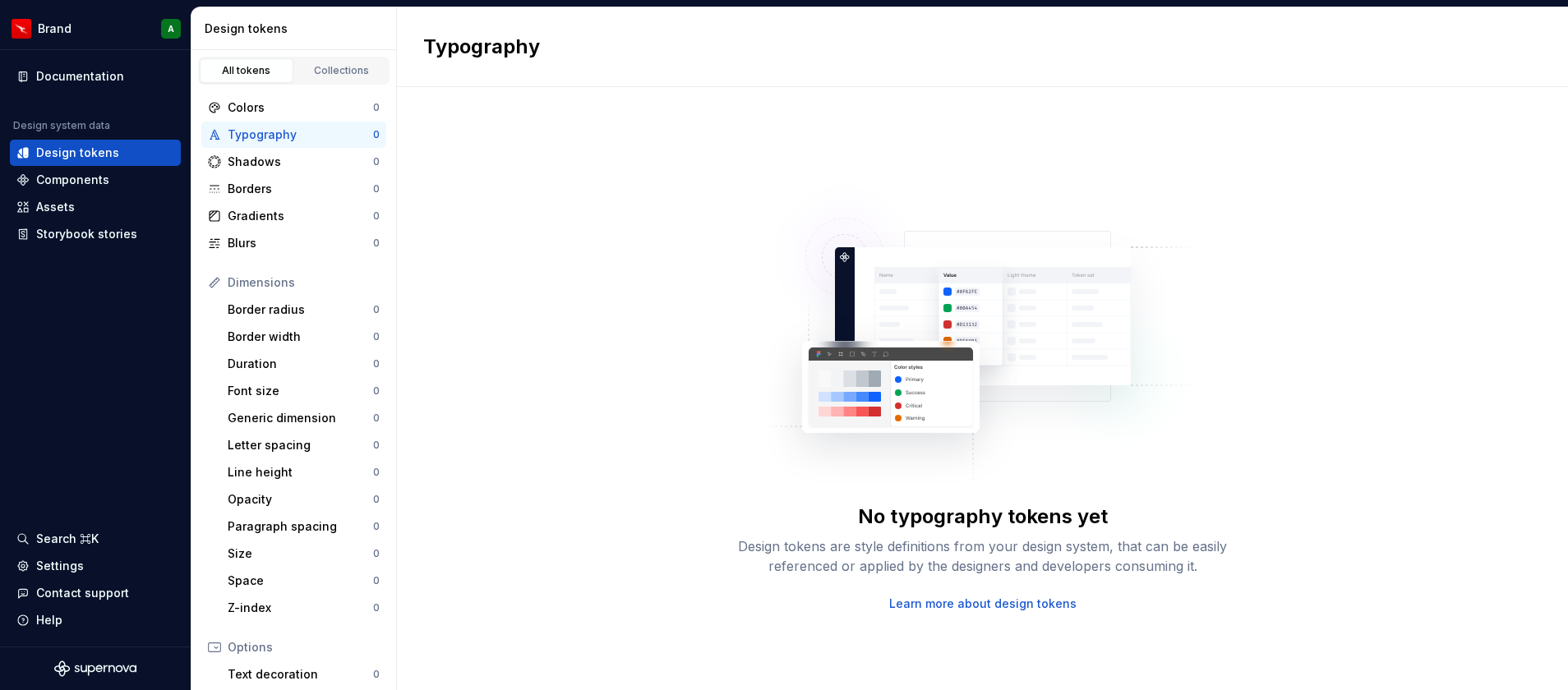 click on "Typography" at bounding box center [300, 135] 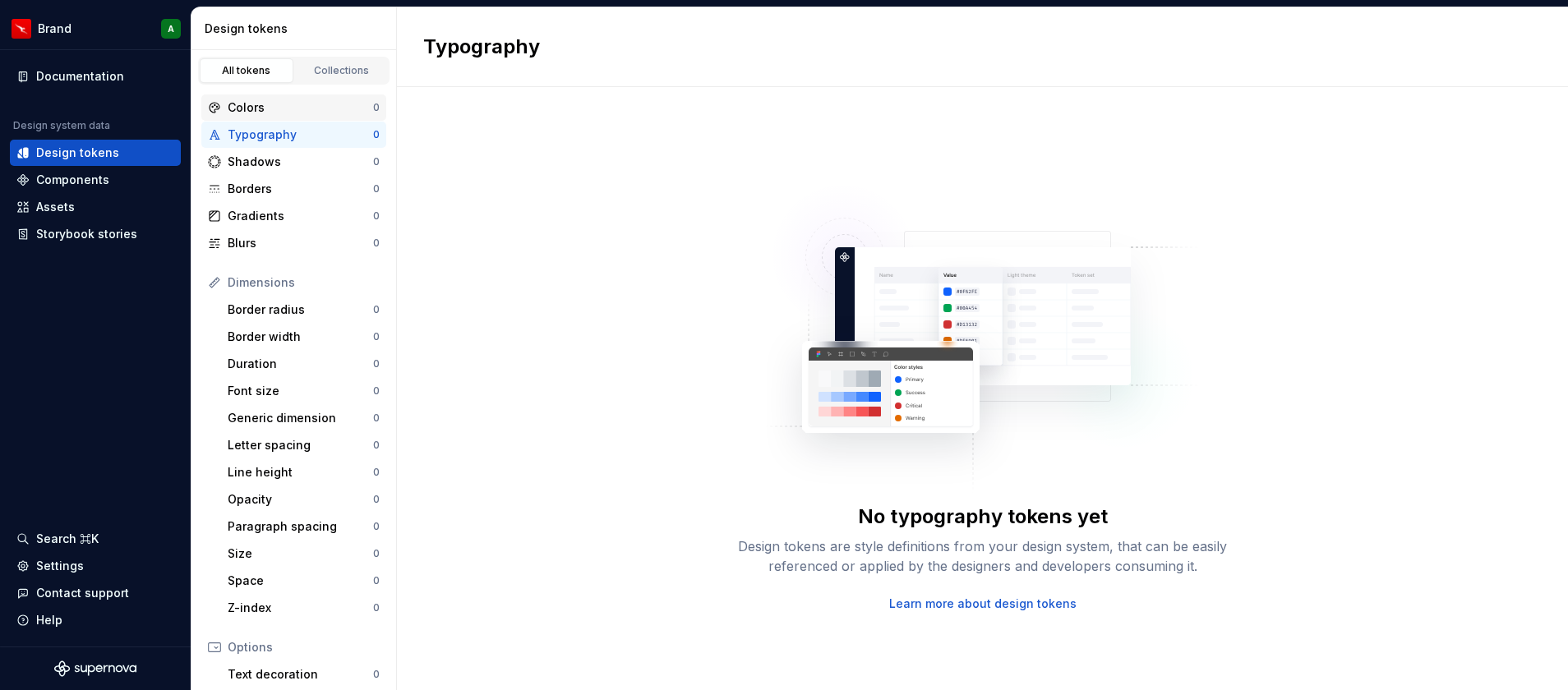click on "Colors" at bounding box center [300, 108] 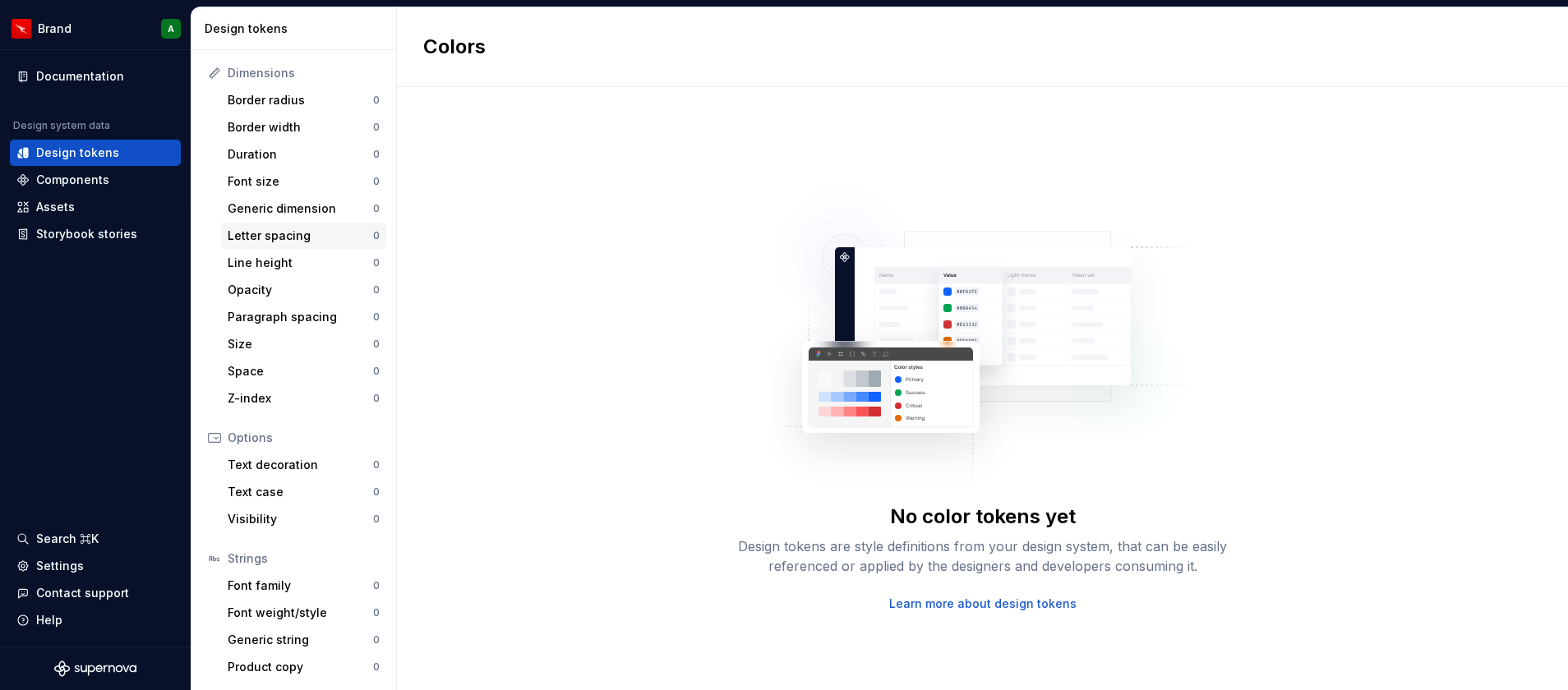 scroll, scrollTop: 0, scrollLeft: 0, axis: both 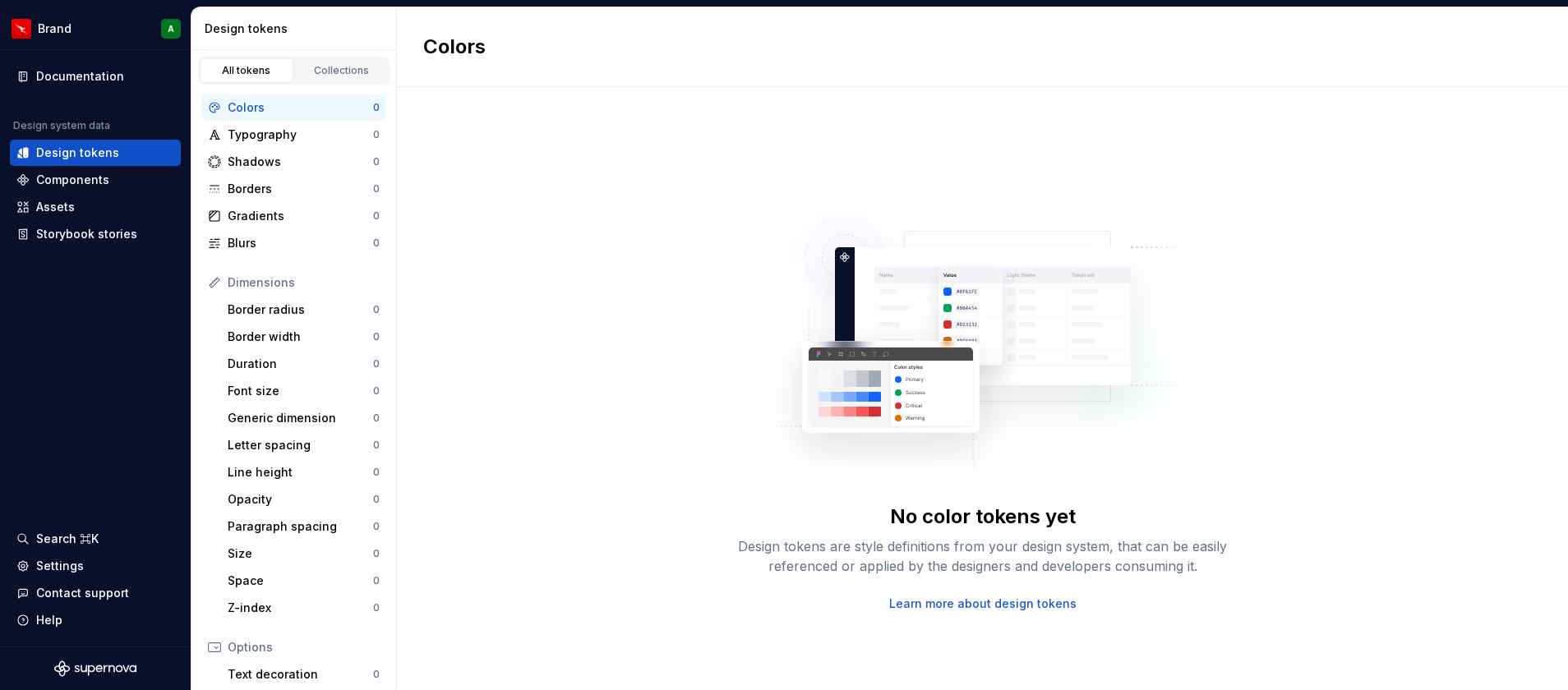 click on "Design tokens" at bounding box center [297, 29] 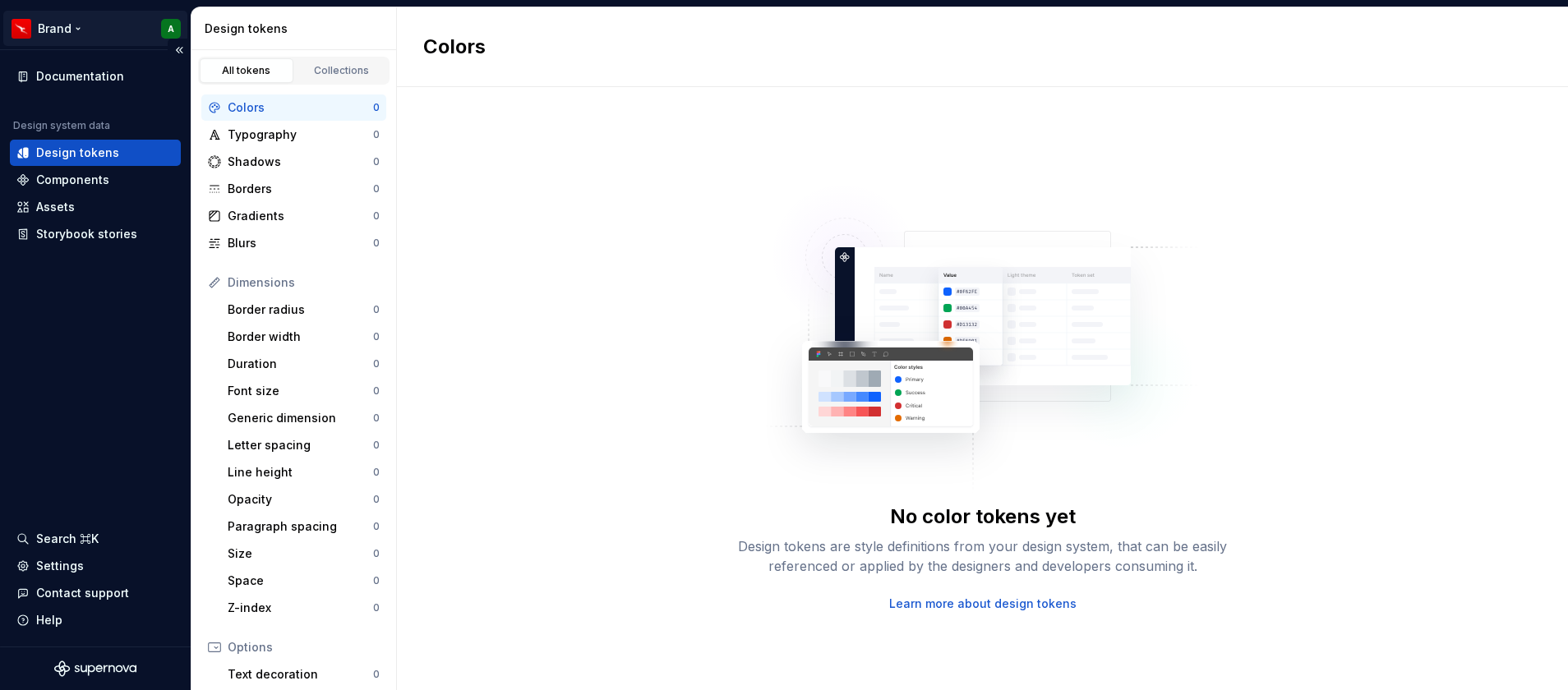 click on "Brand A Documentation Design system data Design tokens Components Assets Storybook stories Search ⌘K Settings Contact support Help Design tokens All tokens Collections Colors 0 Typography 0 Shadows 0 Borders 0 Gradients 0 Blurs 0 Dimensions Border radius 0 Border width 0 Duration 0 Font size 0 Generic dimension 0 Letter spacing 0 Line height 0 Opacity 0 Paragraph spacing 0 Size 0 Space 0 Z-index 0 Options Text decoration 0 Text case 0 Visibility 0 Strings Font family 0 Font weight/style 0 Generic string 0 Product copy 0 Colors No color tokens yet Design tokens are style definitions from your design system, that can be easily referenced or applied by the designers and developers consuming it. Learn more about design tokens" at bounding box center (784, 345) 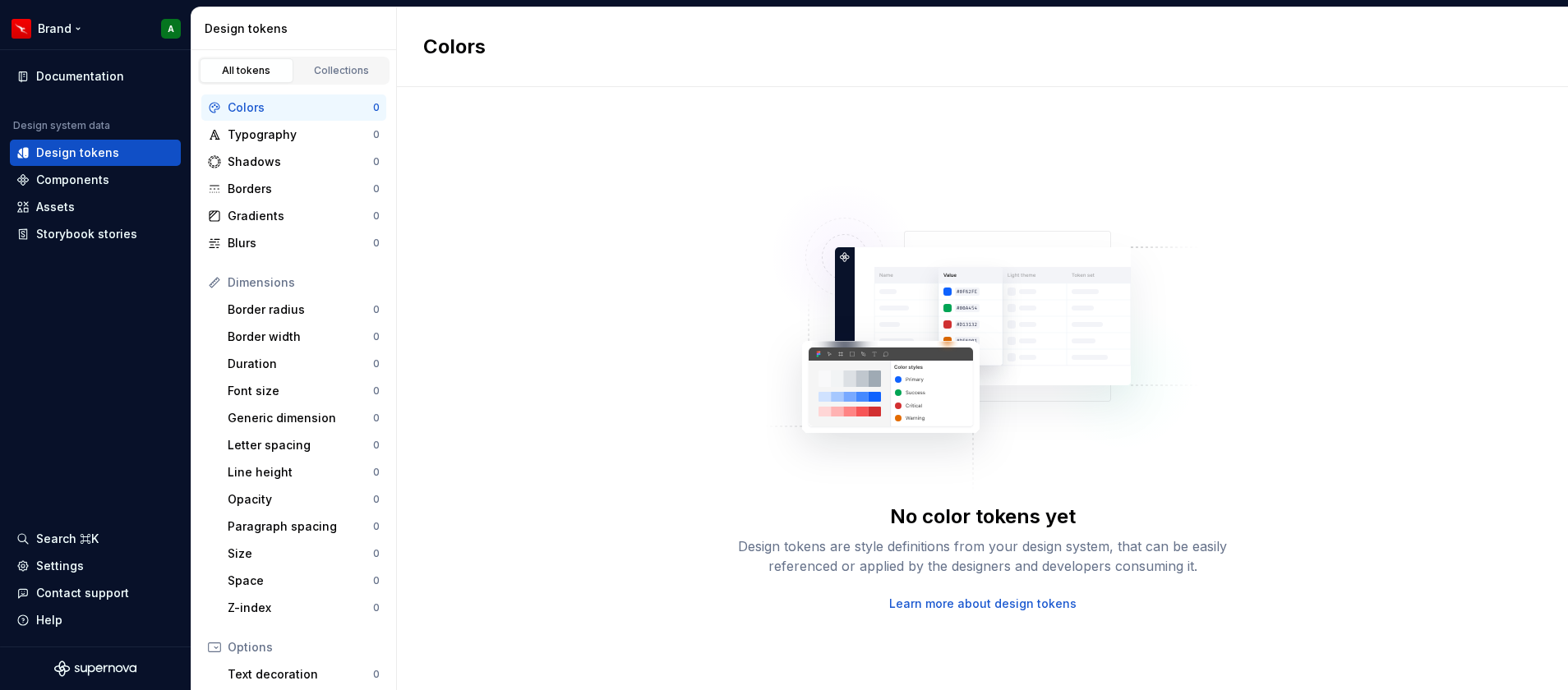 click on "Brand A Documentation Design system data Design tokens Components Assets Storybook stories Search ⌘K Settings Contact support Help Design tokens All tokens Collections Colors 0 Typography 0 Shadows 0 Borders 0 Gradients 0 Blurs 0 Dimensions Border radius 0 Border width 0 Duration 0 Font size 0 Generic dimension 0 Letter spacing 0 Line height 0 Opacity 0 Paragraph spacing 0 Size 0 Space 0 Z-index 0 Options Text decoration 0 Text case 0 Visibility 0 Strings Font family 0 Font weight/style 0 Generic string 0 Product copy 0 Colors No color tokens yet Design tokens are style definitions from your design system, that can be easily referenced or applied by the designers and developers consuming it. Learn more about design tokens" at bounding box center [784, 345] 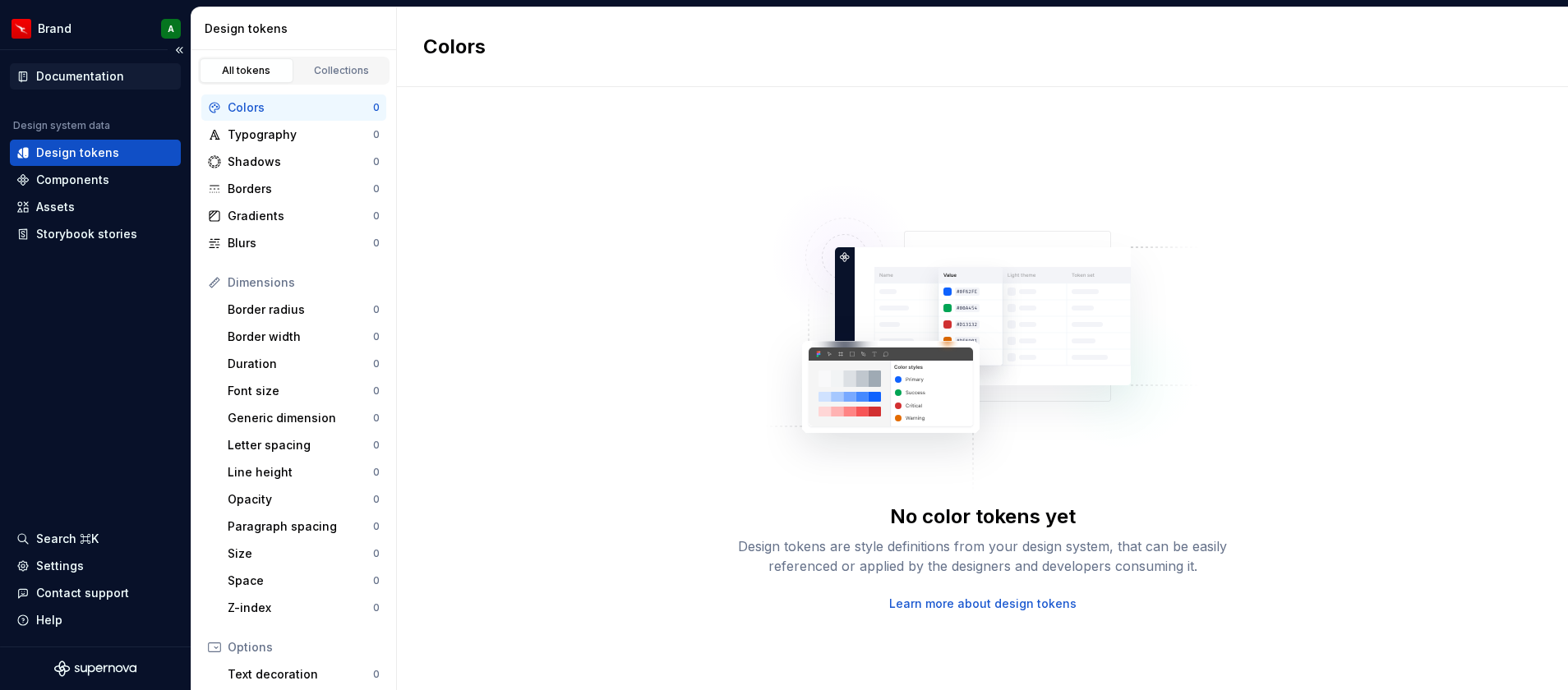 click on "Documentation" at bounding box center (95, 76) 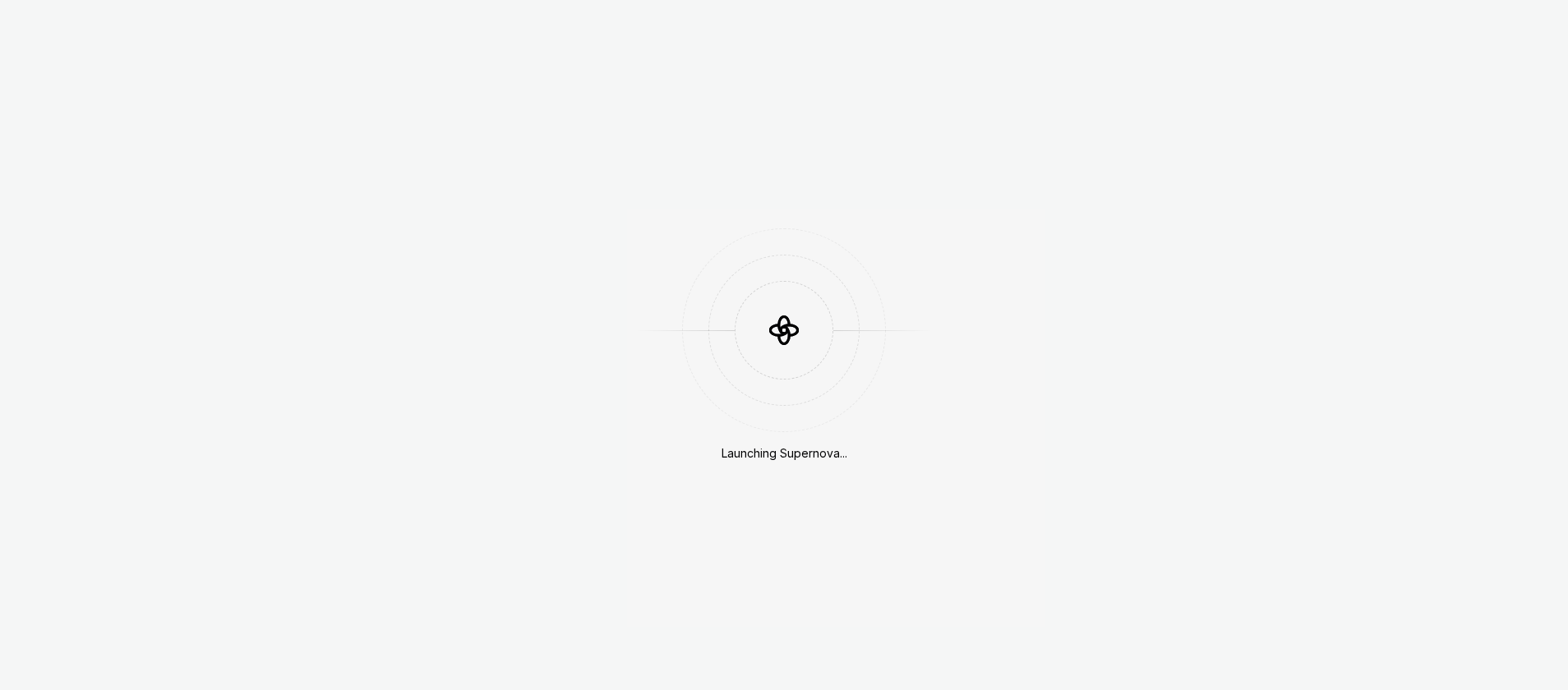scroll, scrollTop: 0, scrollLeft: 0, axis: both 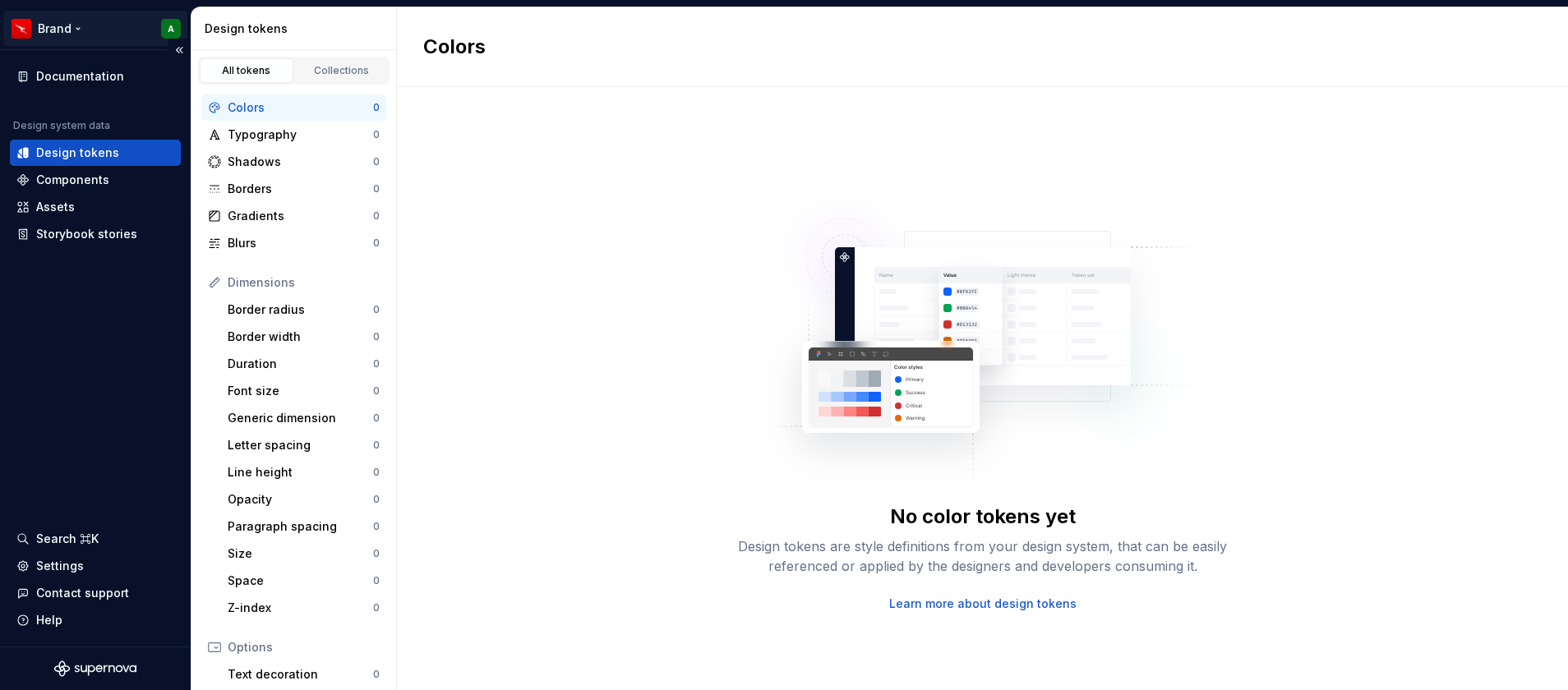 click on "Brand A Documentation Design system data Design tokens Components Assets Storybook stories Search ⌘K Settings Contact support Help Design tokens All tokens Collections Colors 0 Typography 0 Shadows 0 Borders 0 Gradients 0 Blurs 0 Dimensions Border radius 0 Border width 0 Duration 0 Font size 0 Generic dimension 0 Letter spacing 0 Line height 0 Opacity 0 Paragraph spacing 0 Size 0 Space 0 Z-index 0 Options Text decoration 0 Text case 0 Visibility 0 Strings Font family 0 Font weight/style 0 Generic string 0 Product copy 0 Colors No color tokens yet Design tokens are style definitions from your design system, that can be easily referenced or applied by the designers and developers consuming it. Learn more about design tokens" at bounding box center (784, 345) 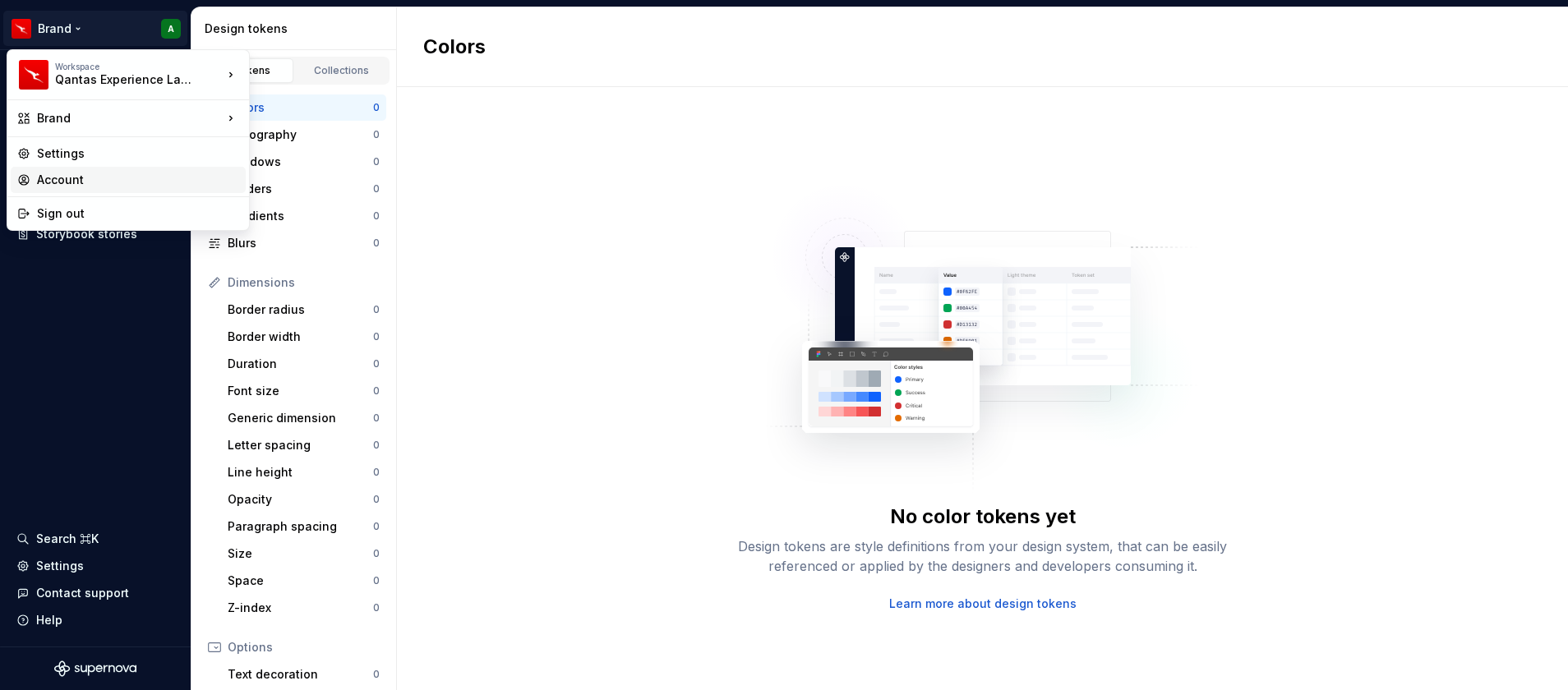 click on "Account" at bounding box center [138, 180] 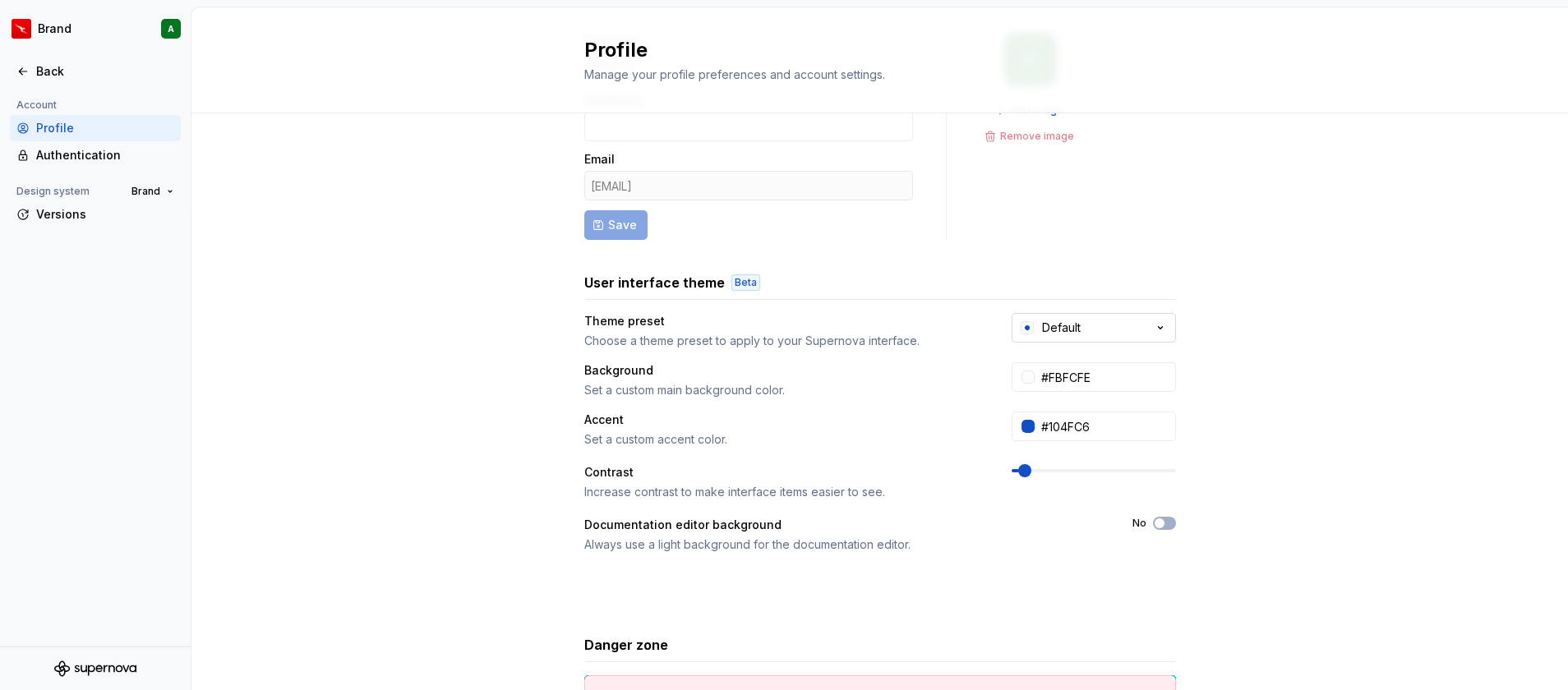 scroll, scrollTop: 101, scrollLeft: 0, axis: vertical 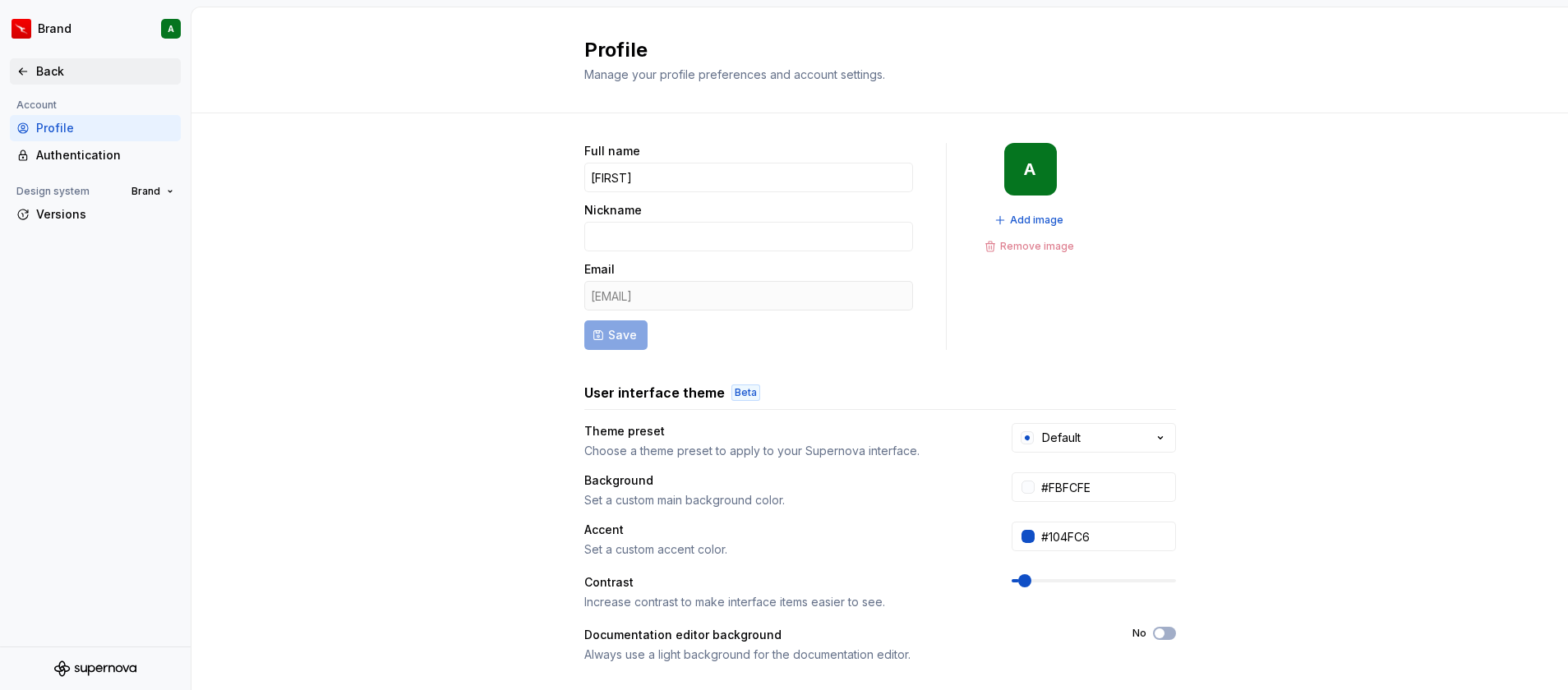 click on "Back" at bounding box center [105, 71] 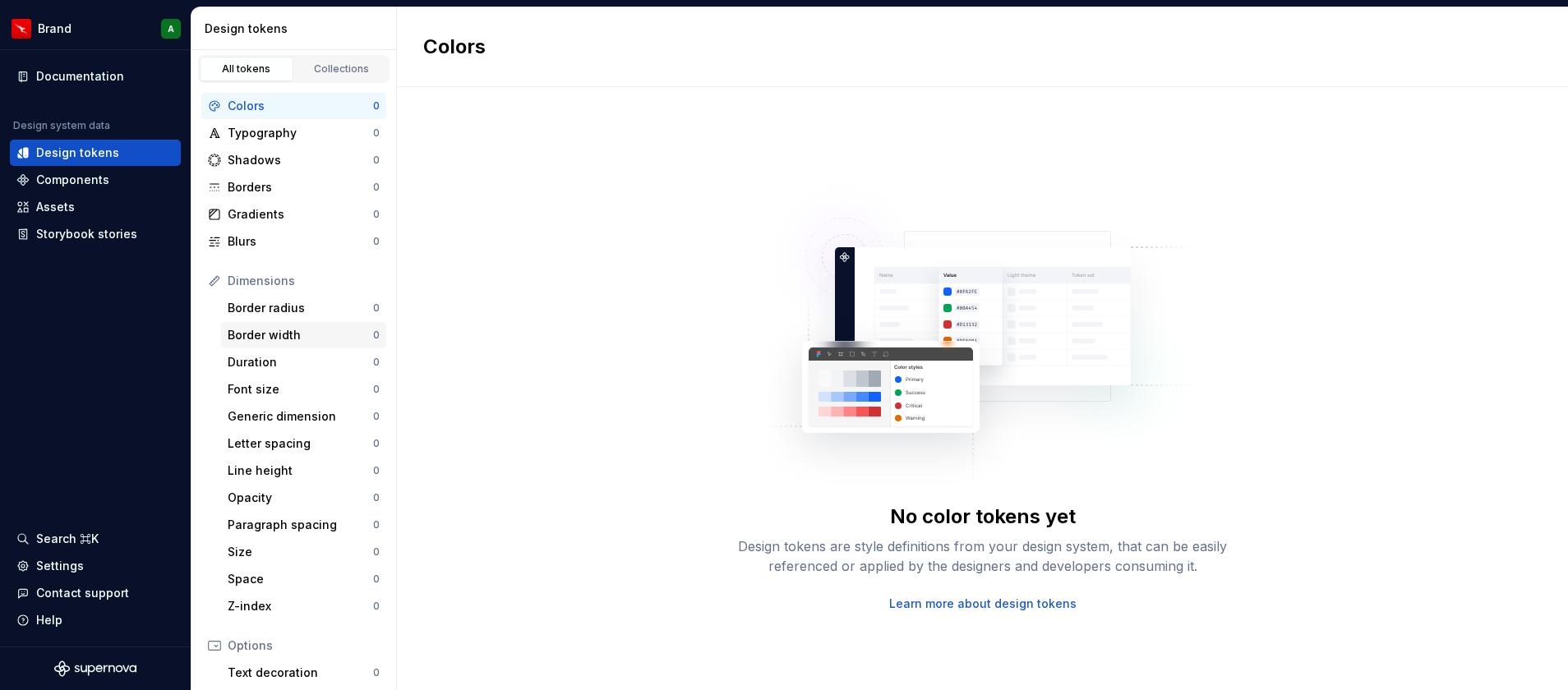 scroll, scrollTop: 2, scrollLeft: 0, axis: vertical 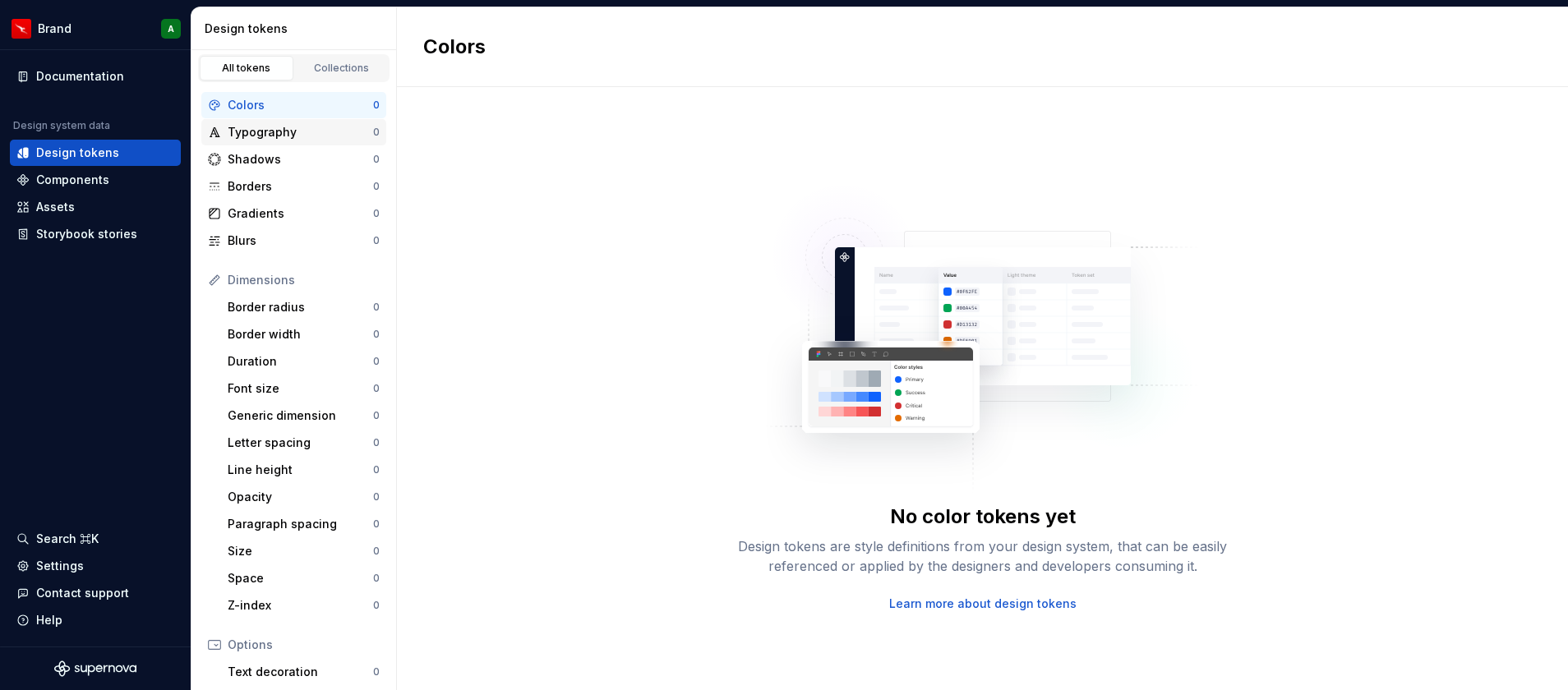 click on "Typography 0" at bounding box center [293, 132] 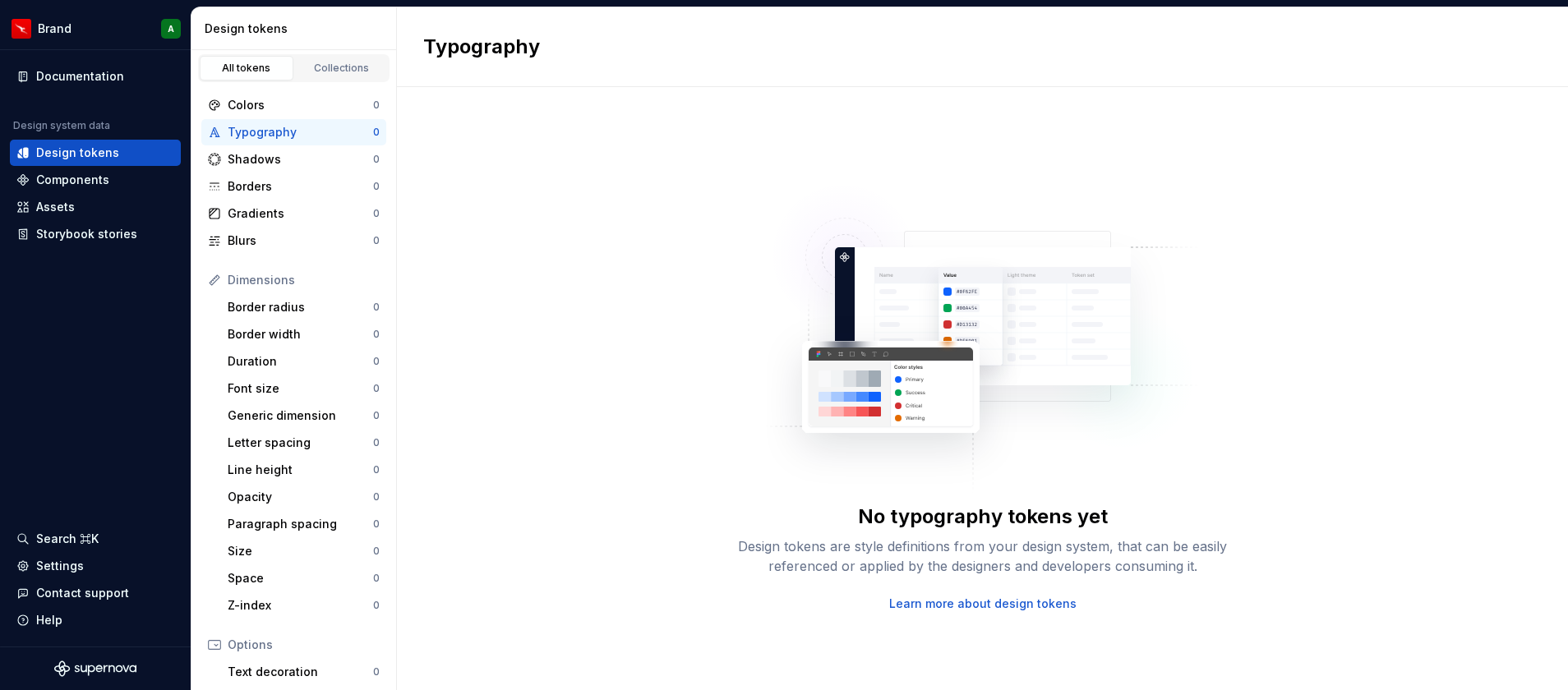click on "Typography" at bounding box center (300, 132) 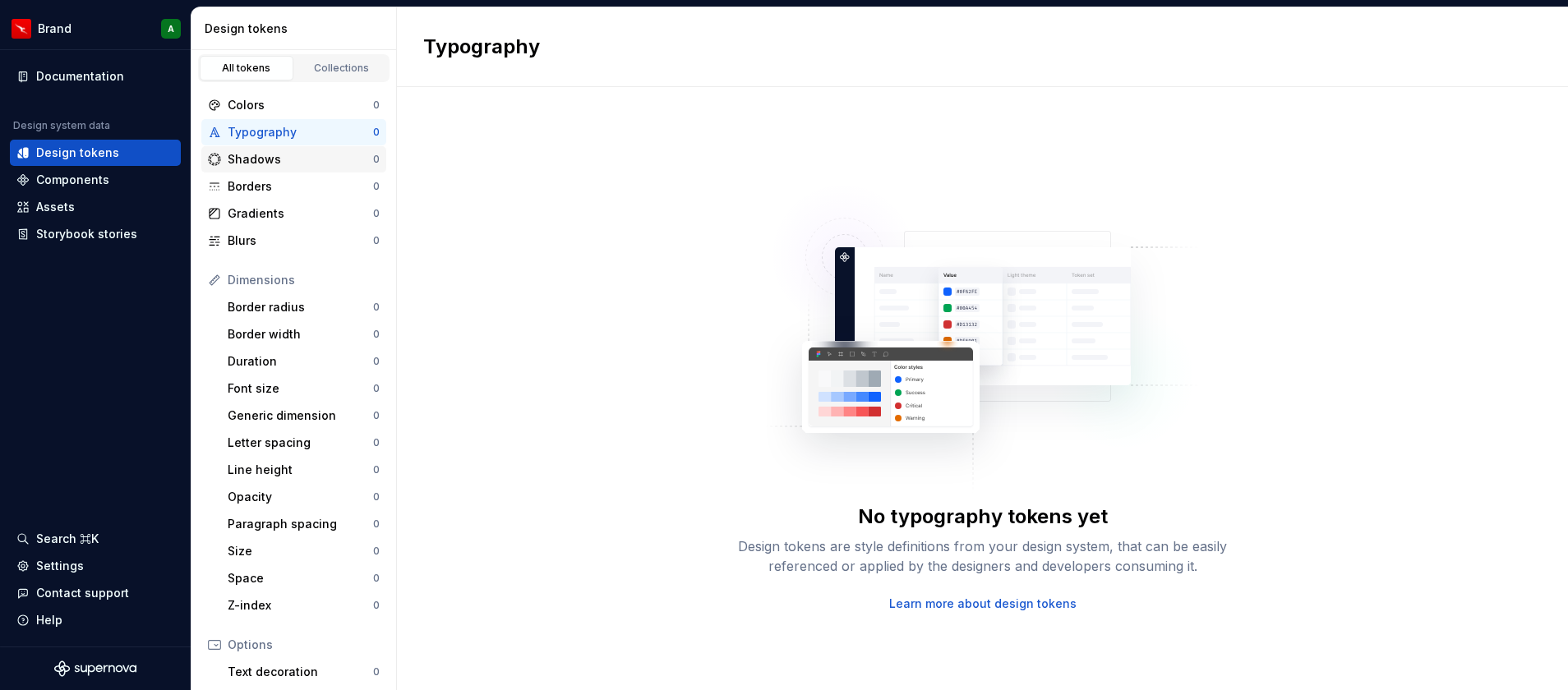 click on "Shadows" at bounding box center (300, 159) 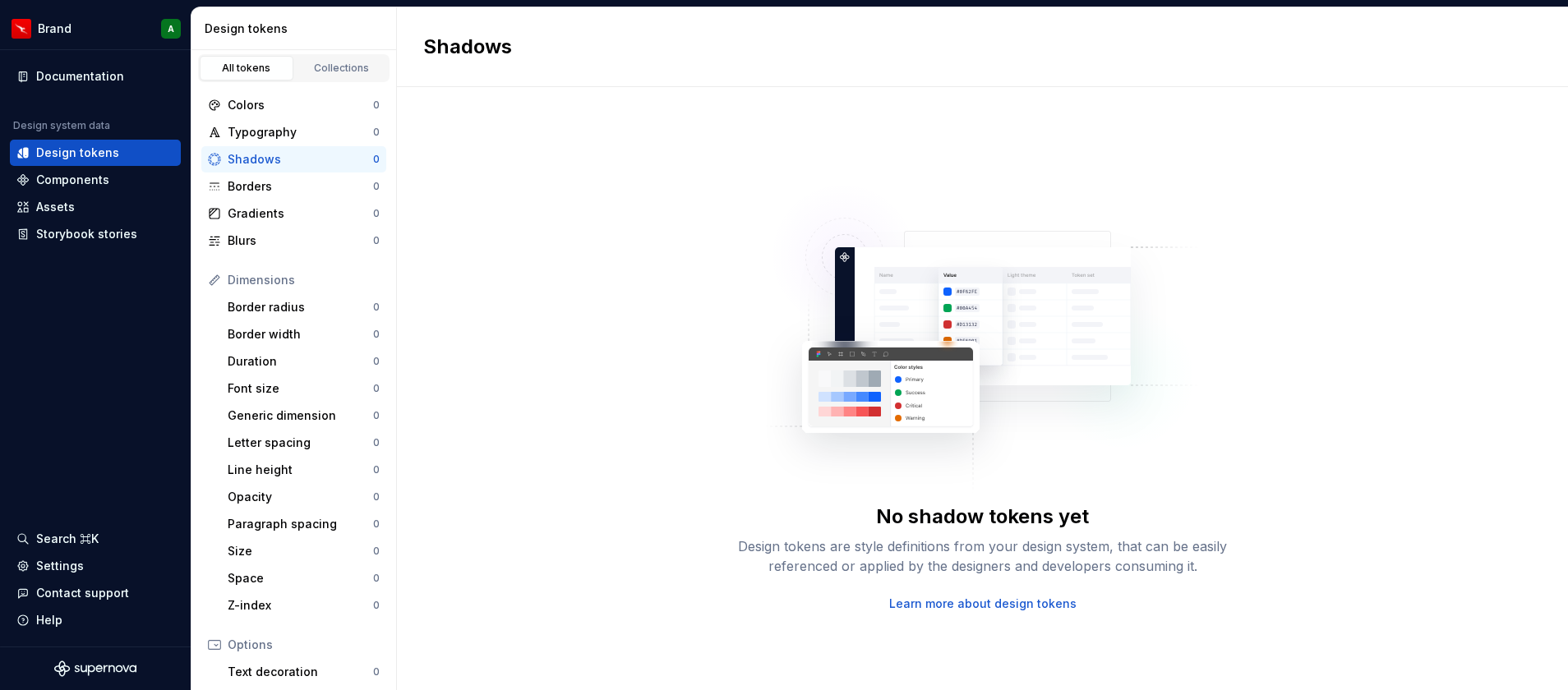 click on "Colors 0 Typography 0 Shadows 0 Borders 0 Gradients 0 Blurs 0" at bounding box center (293, 172) 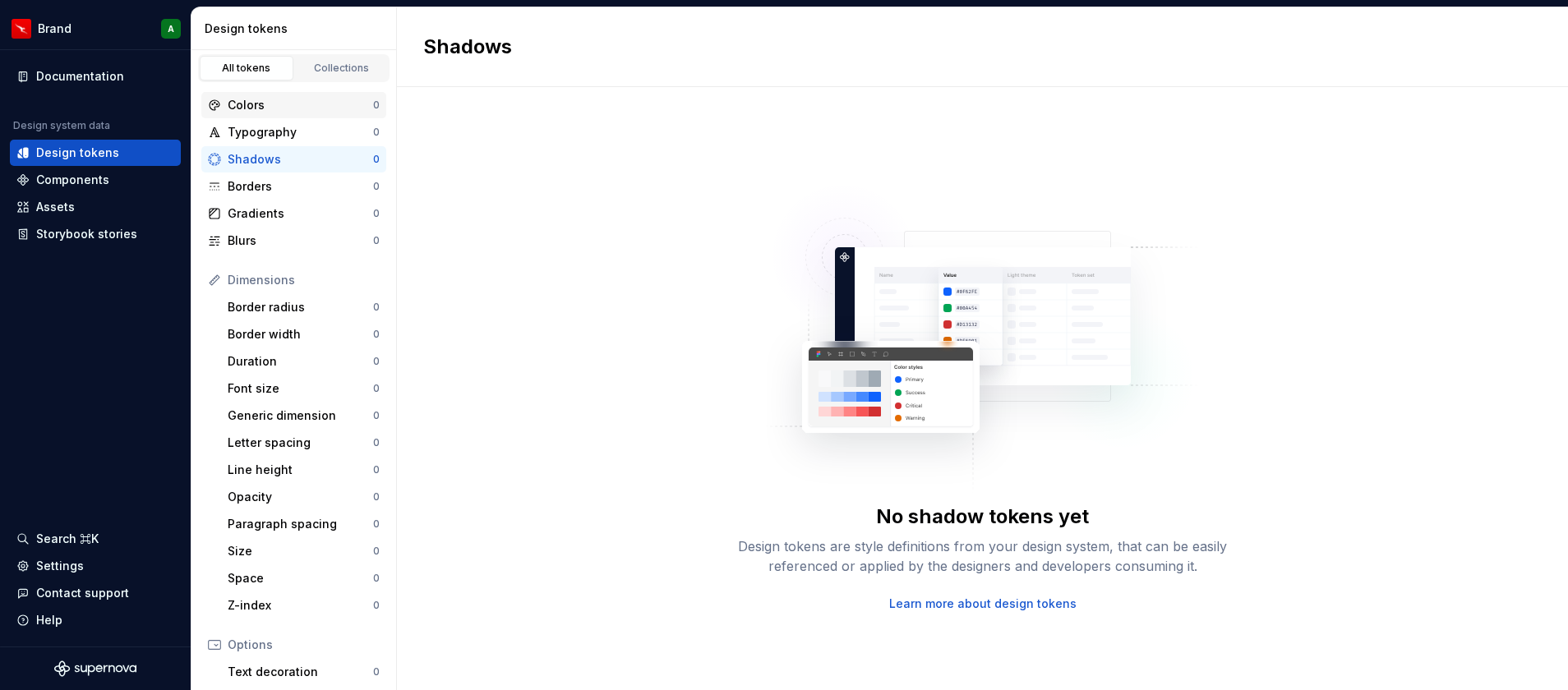 click on "Colors" at bounding box center (300, 105) 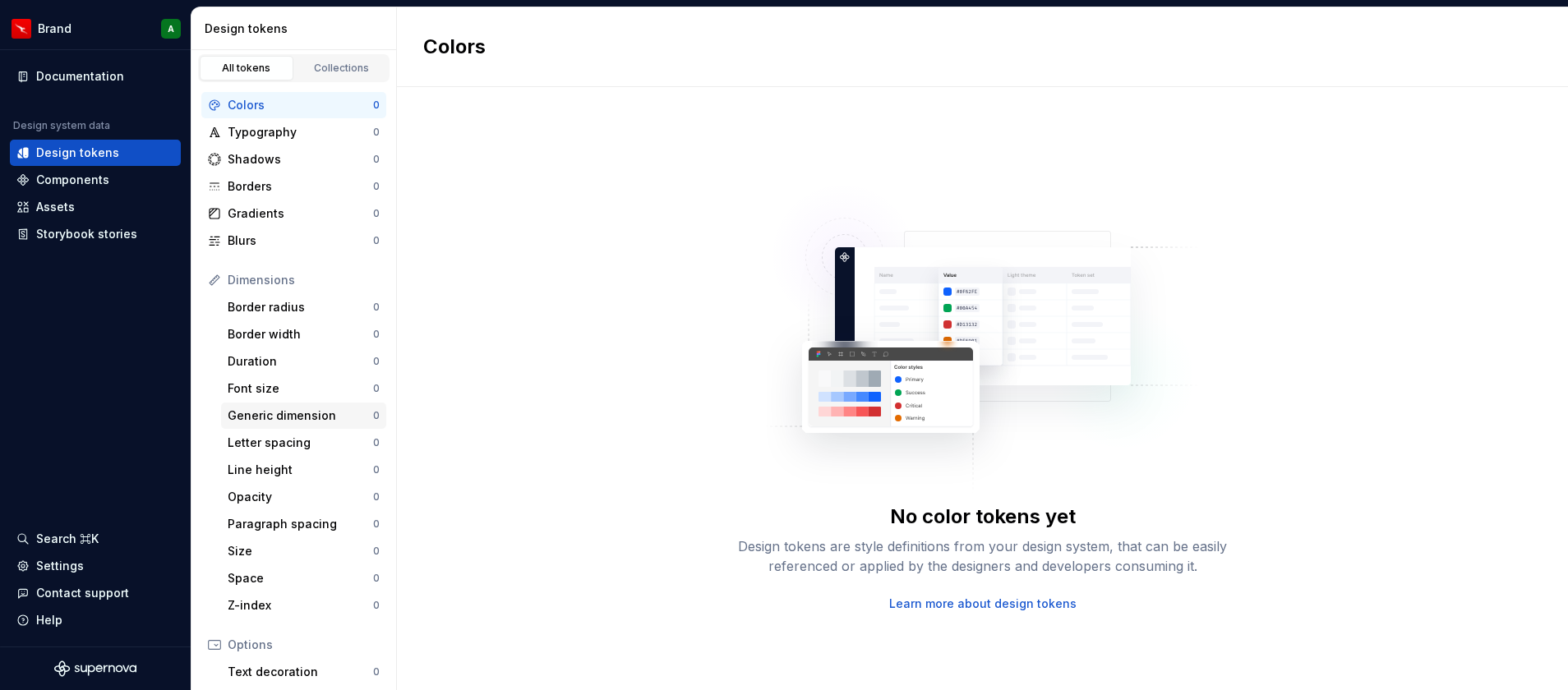 scroll, scrollTop: 209, scrollLeft: 0, axis: vertical 